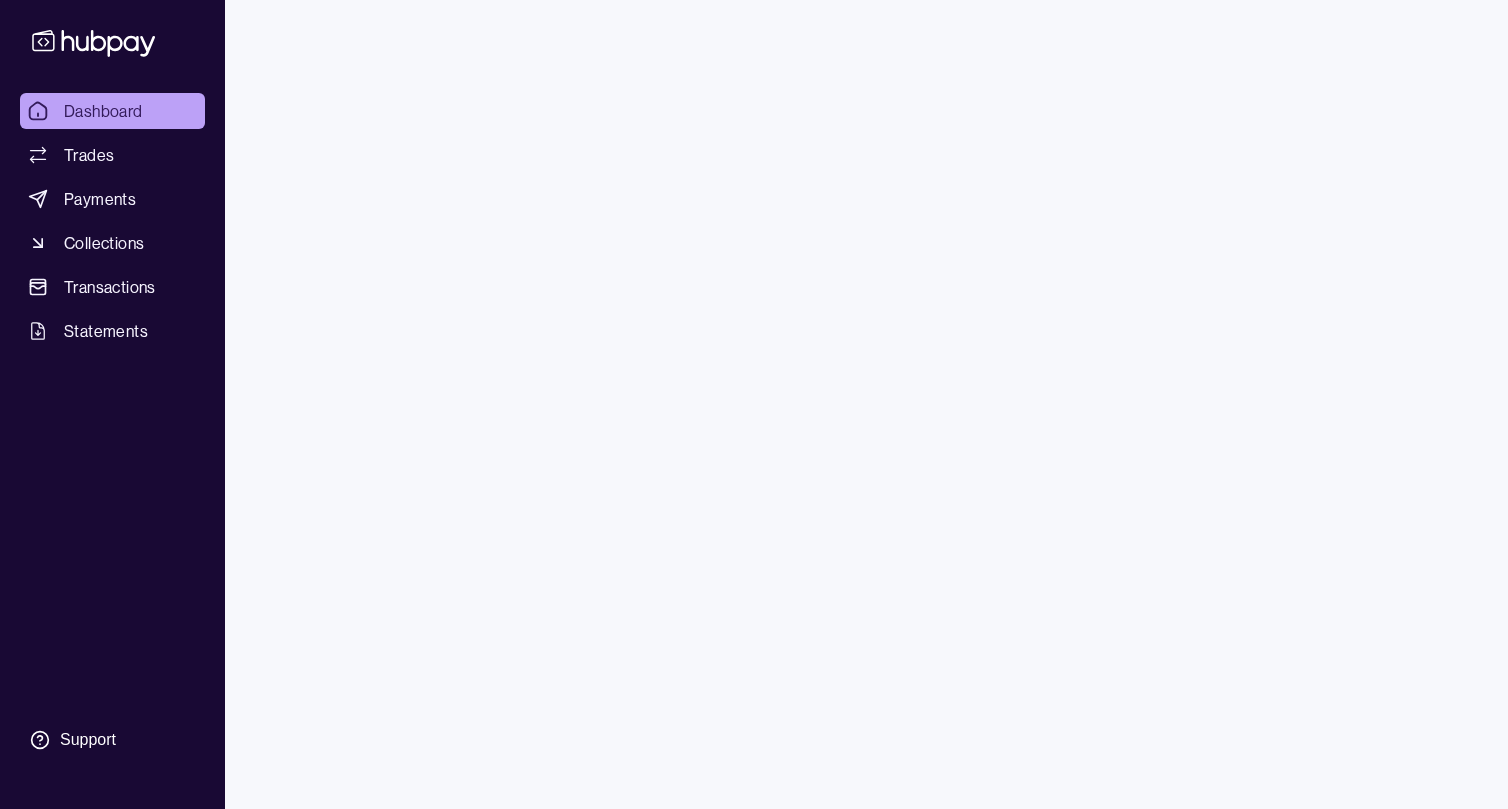 scroll, scrollTop: 0, scrollLeft: 0, axis: both 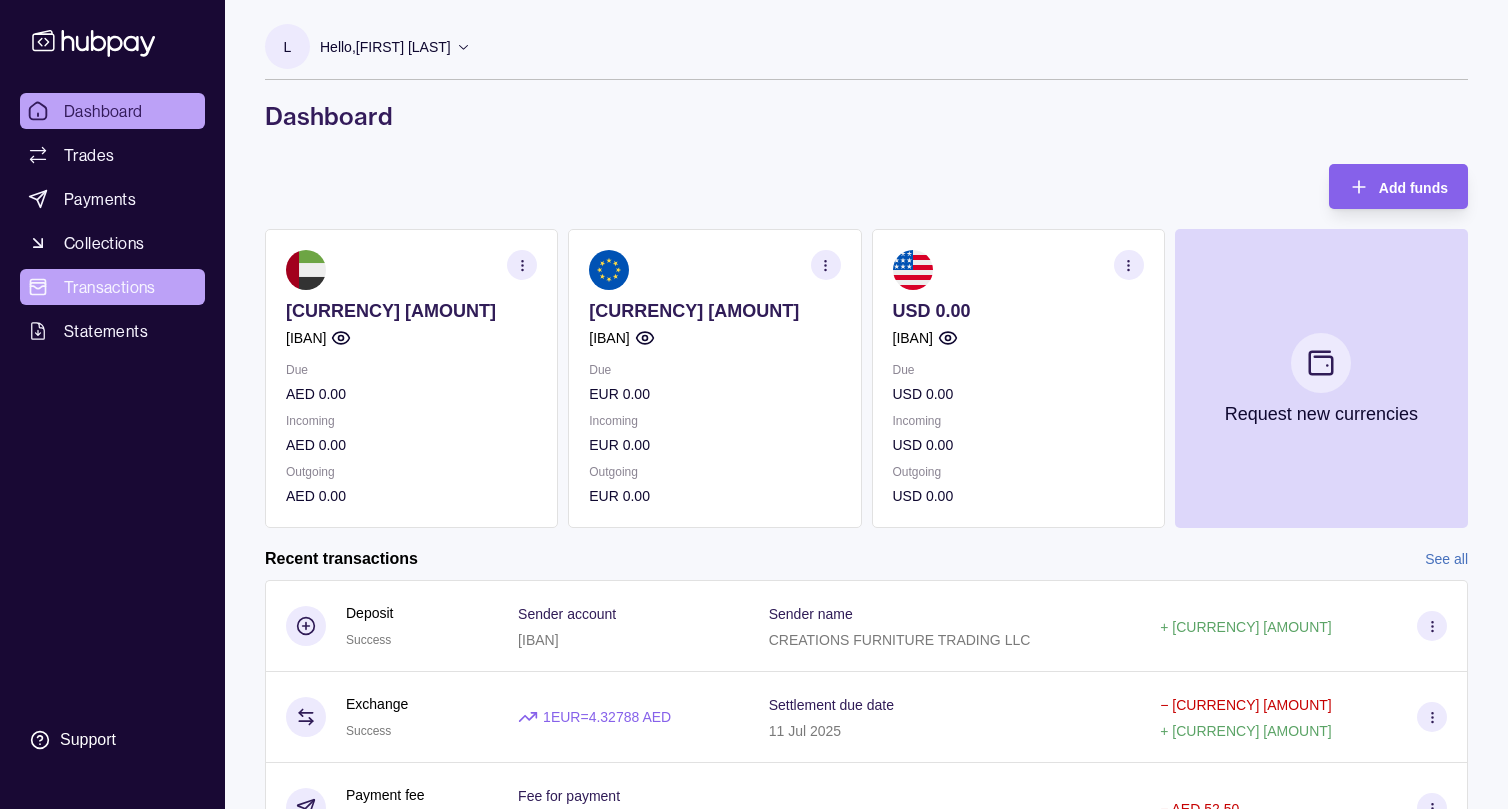 click on "Transactions" at bounding box center [110, 287] 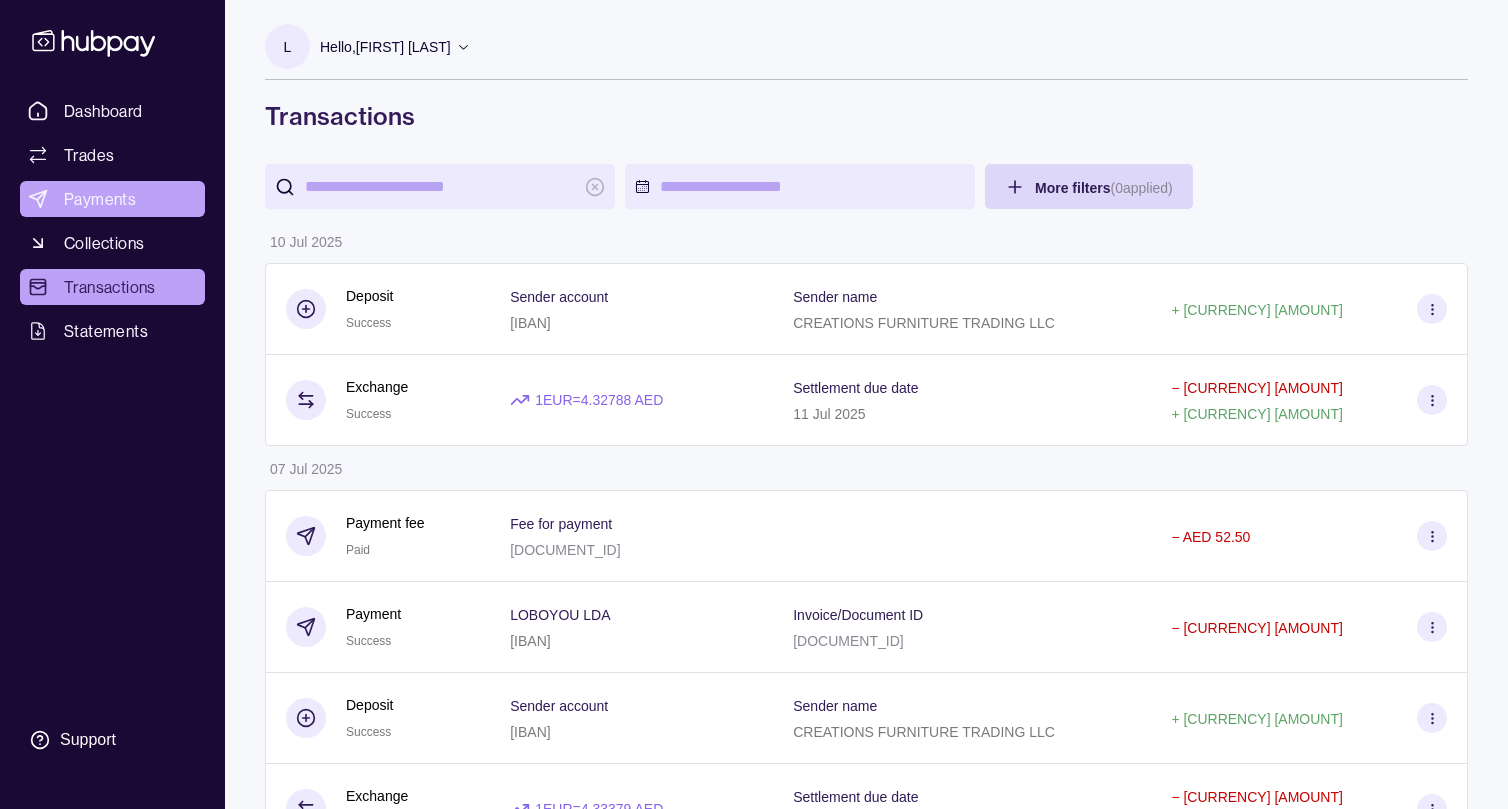 click on "Payments" at bounding box center (100, 199) 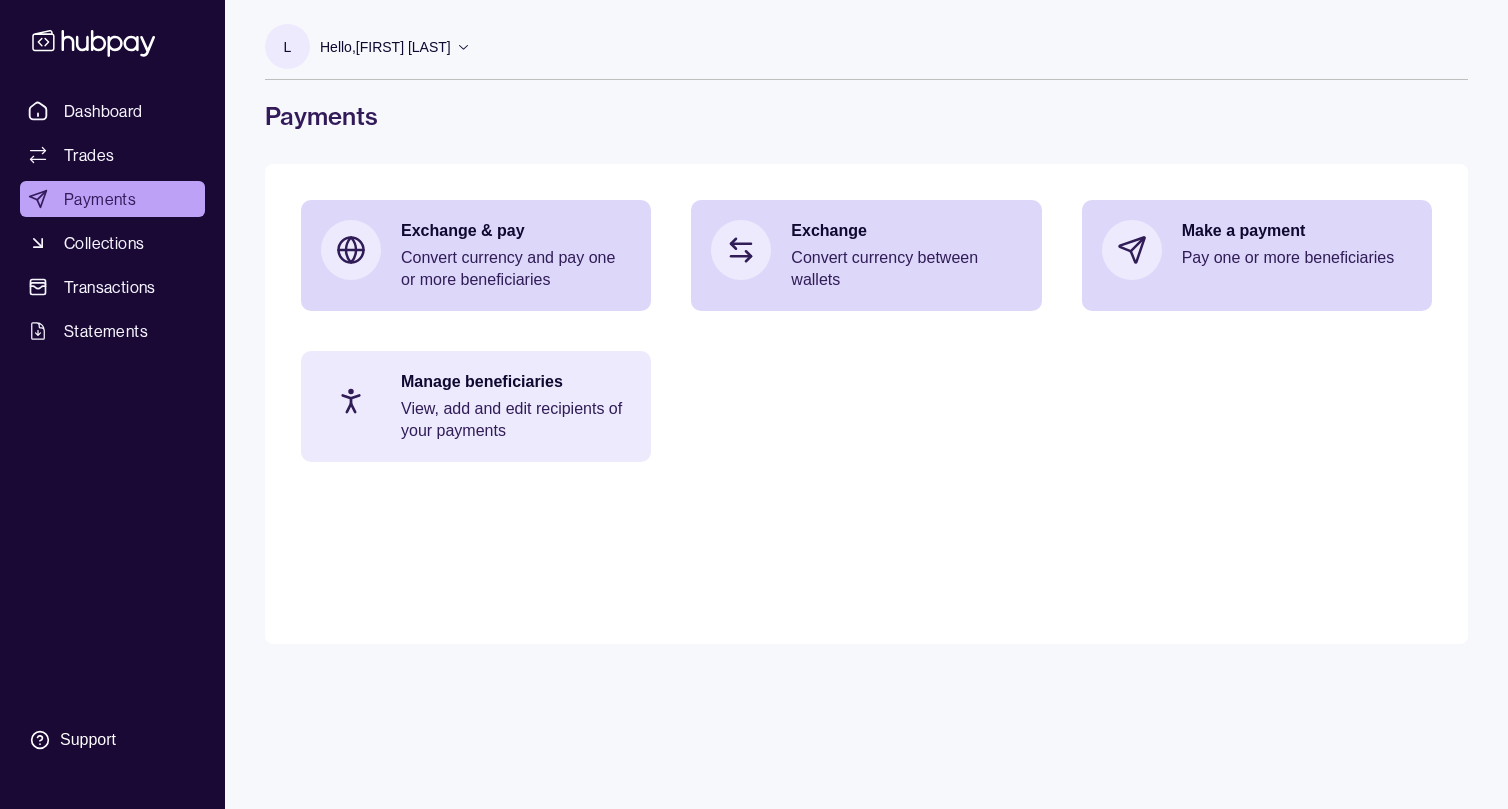 click at bounding box center (351, 401) 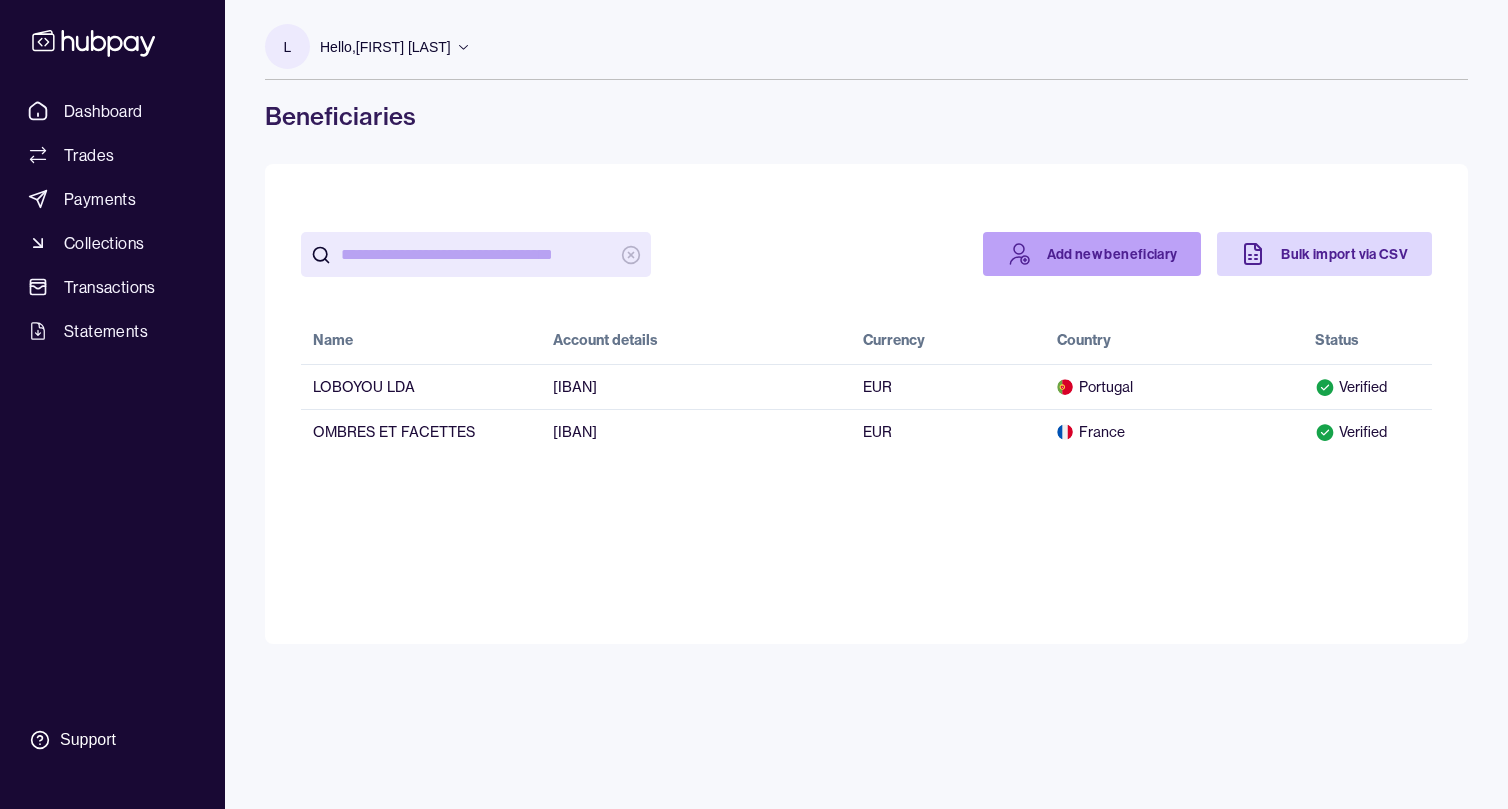 click on "Add new beneficiary" at bounding box center (1092, 254) 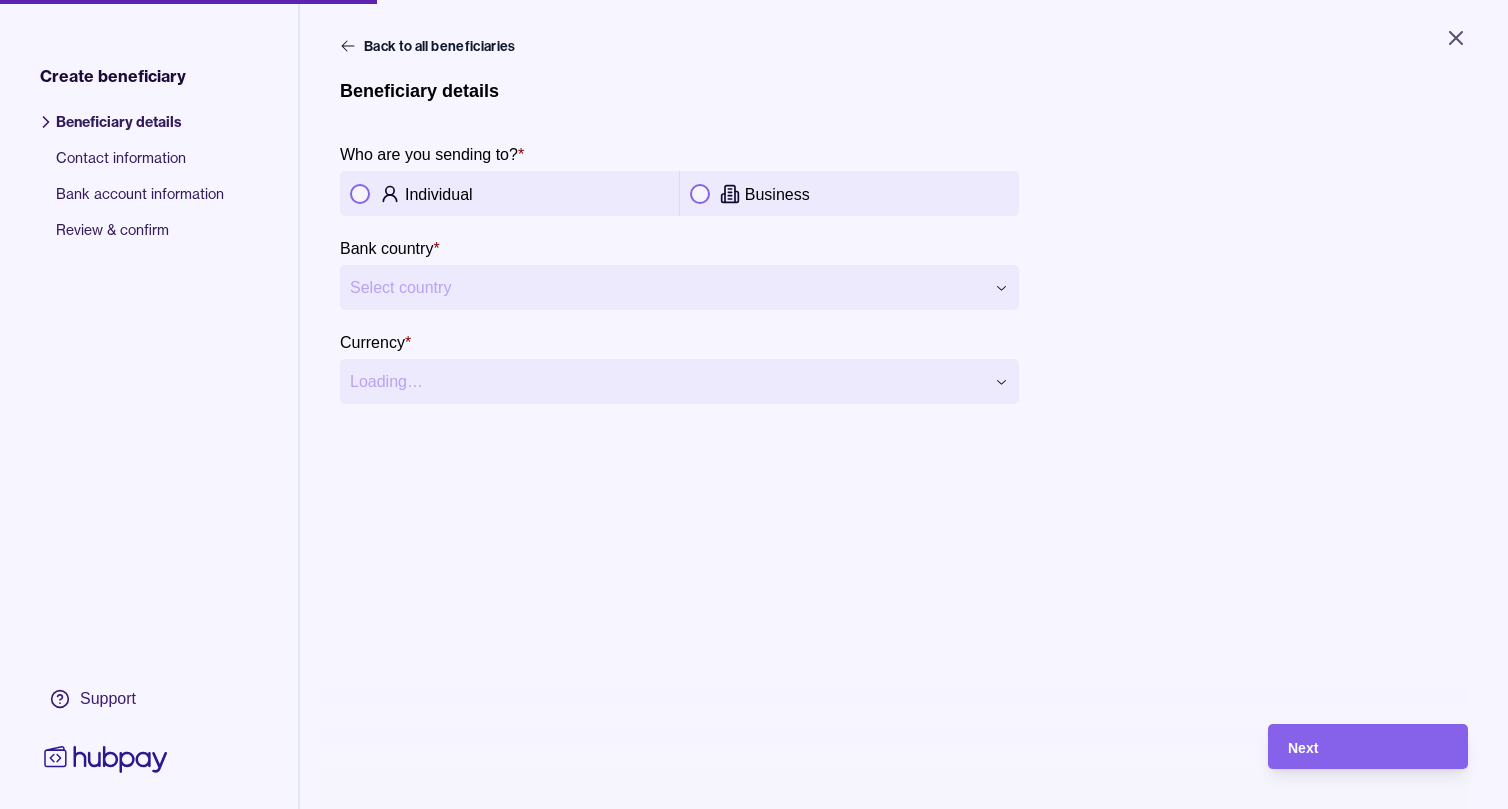 click at bounding box center (700, 194) 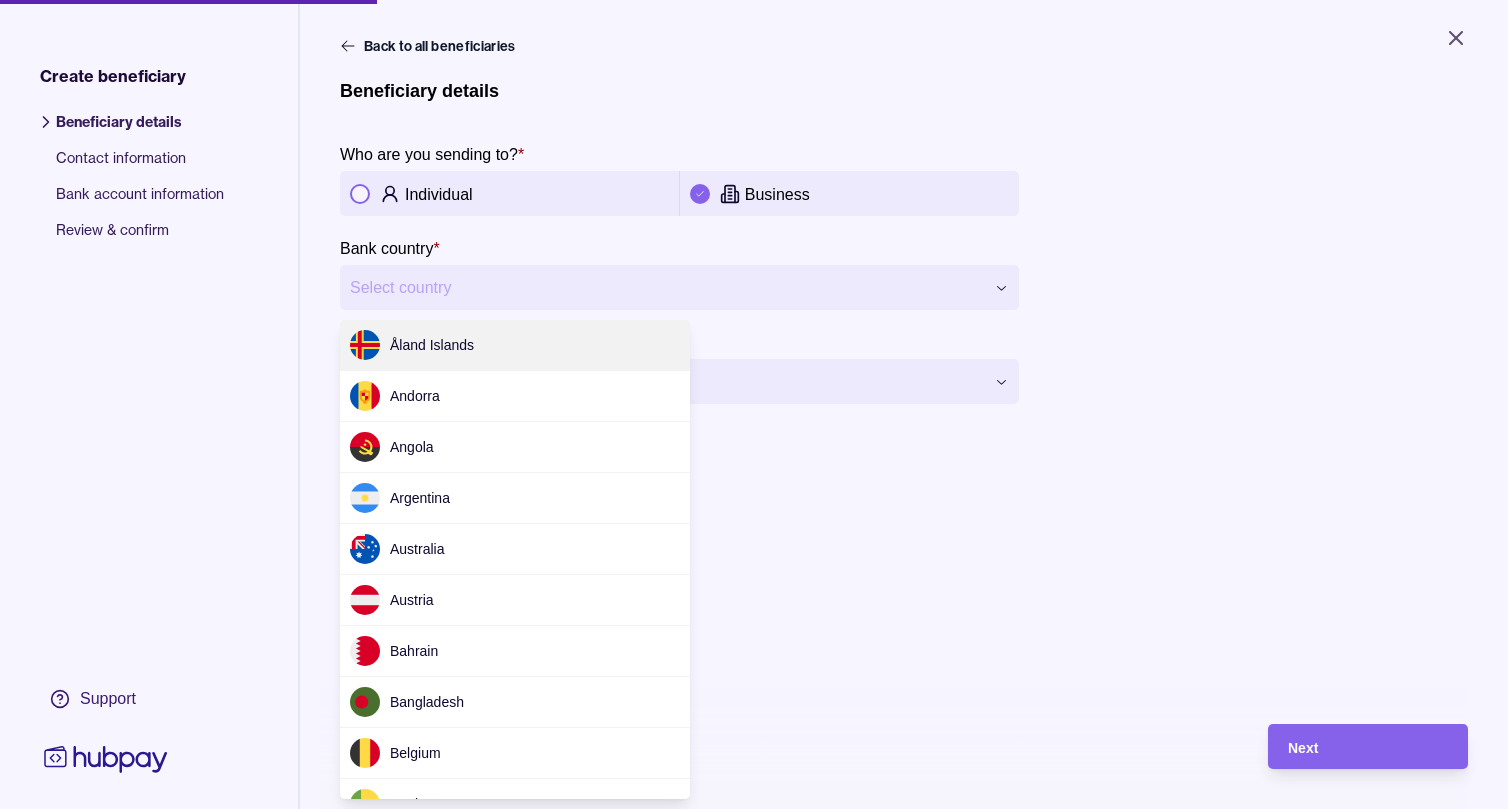 click on "**********" at bounding box center [754, 404] 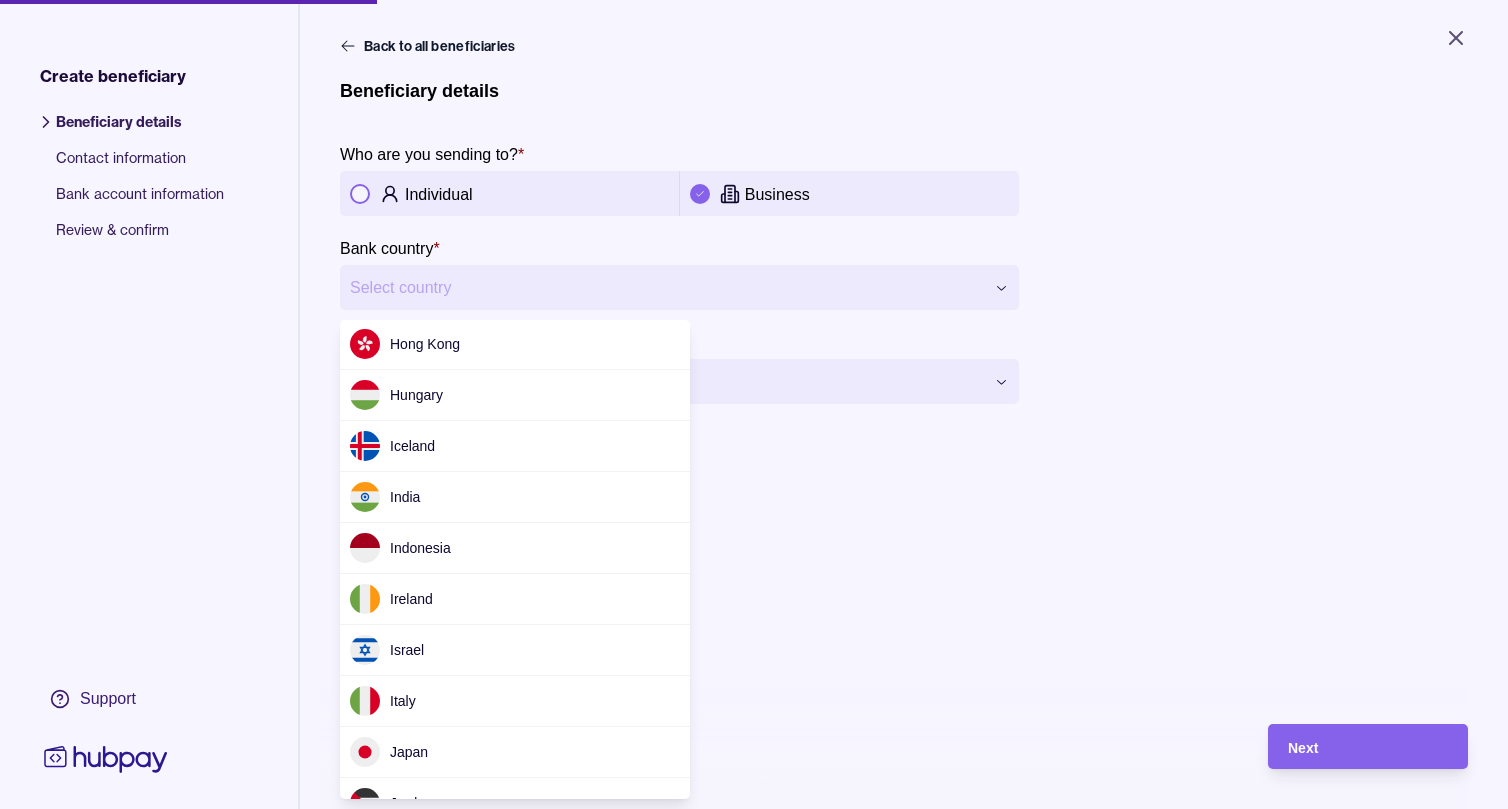 scroll, scrollTop: 2407, scrollLeft: 0, axis: vertical 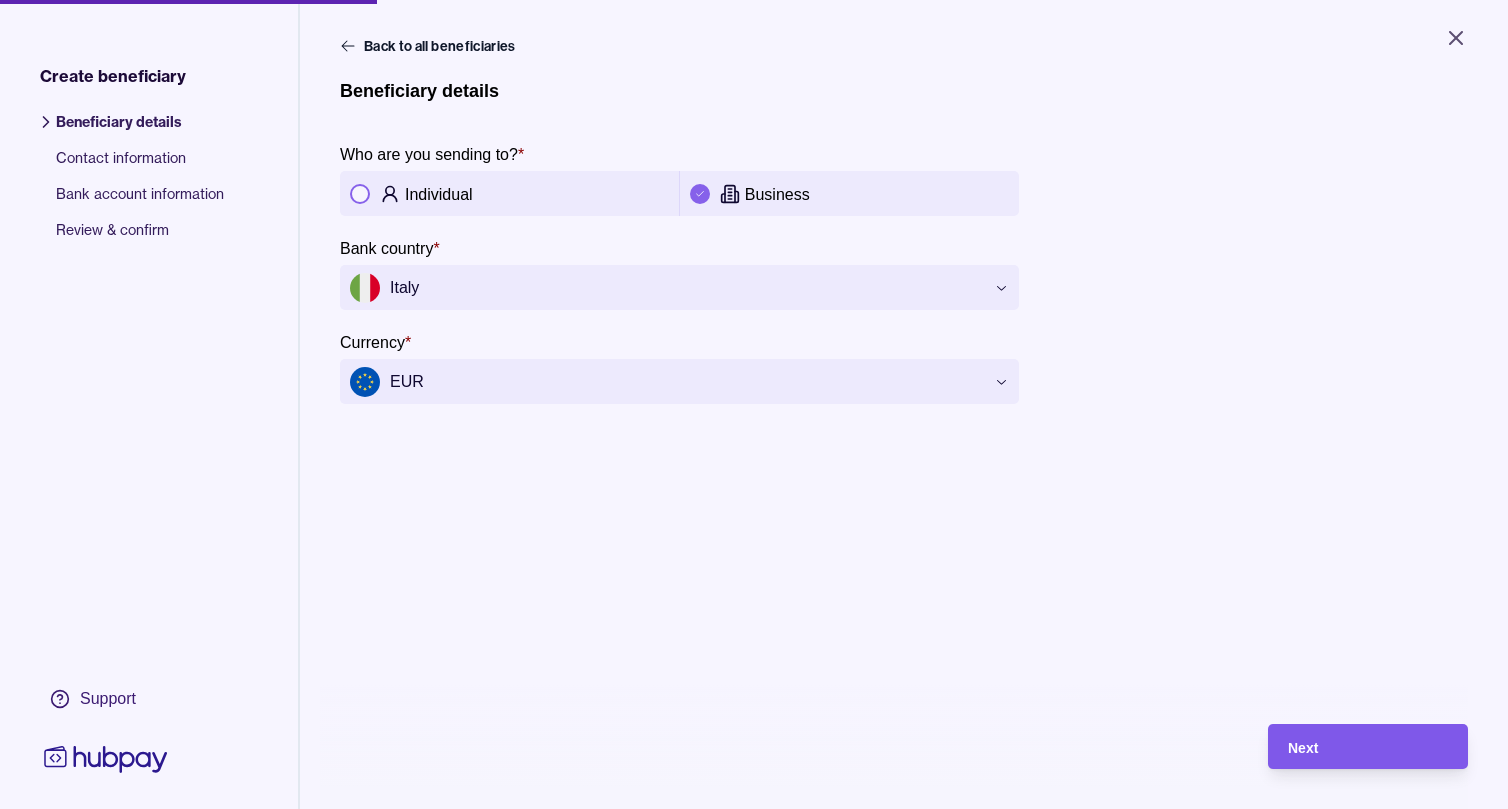 click on "Next" at bounding box center [1368, 747] 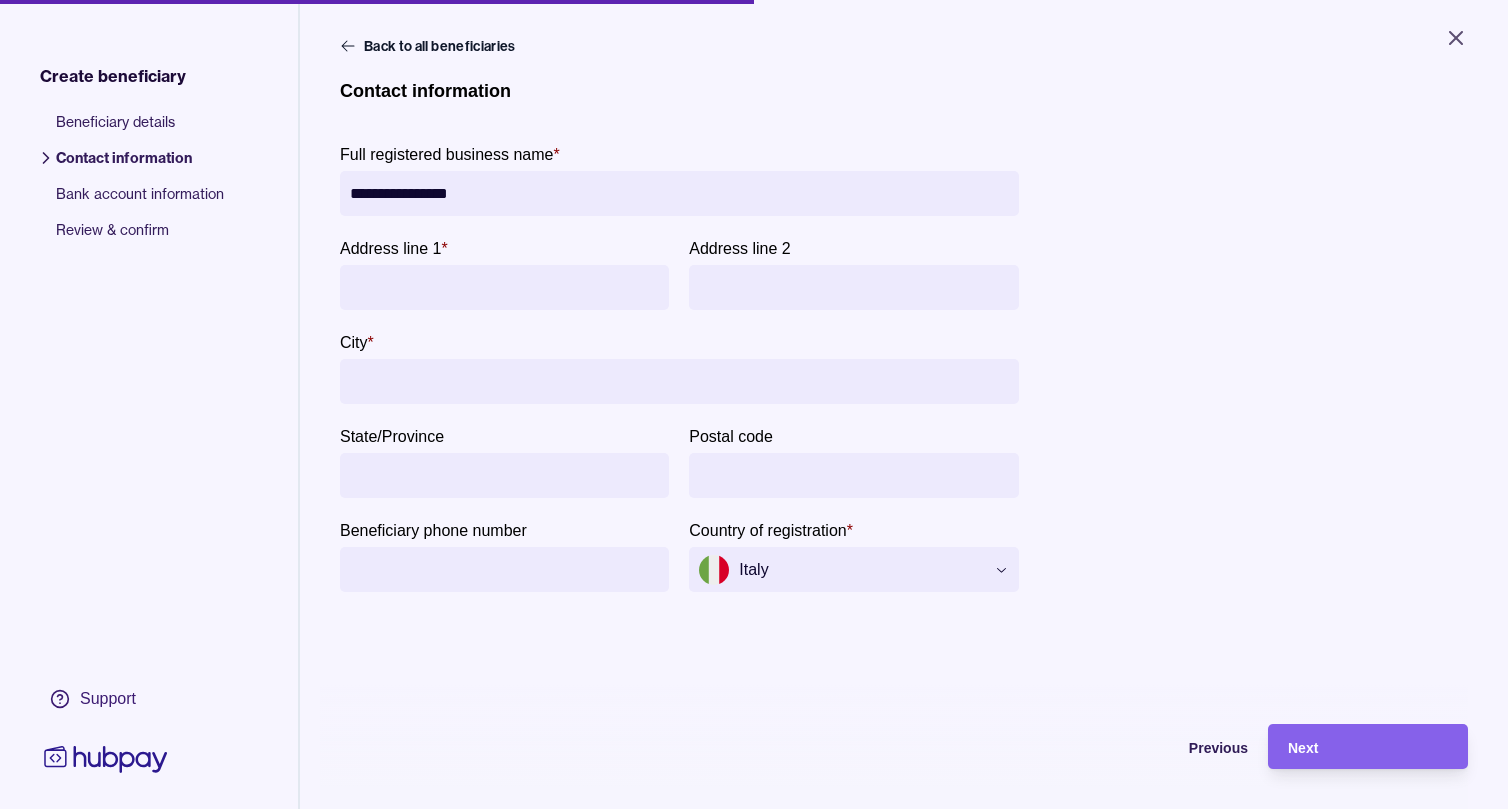 click on "**********" at bounding box center [679, 193] 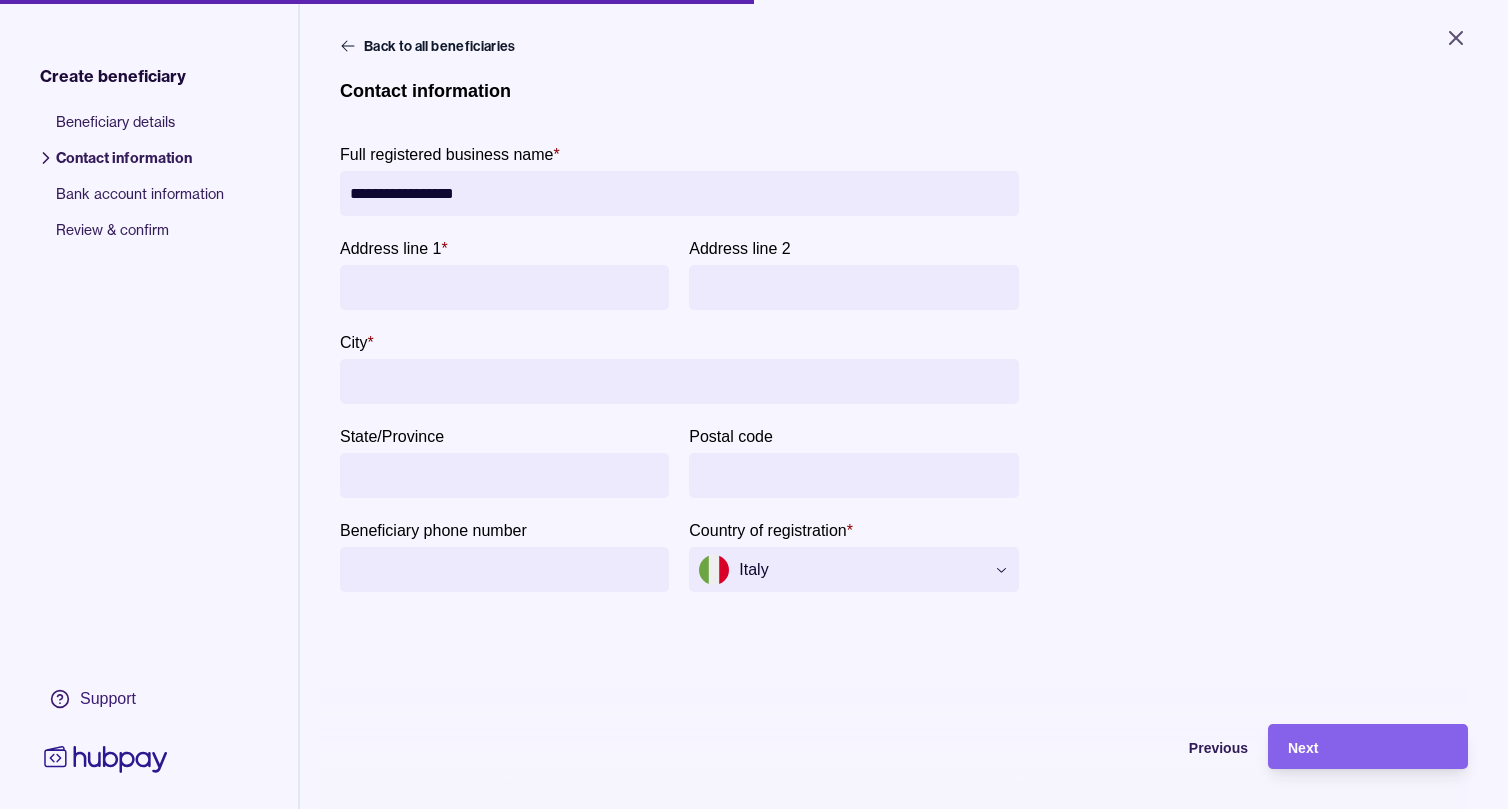 click on "**********" at bounding box center [679, 193] 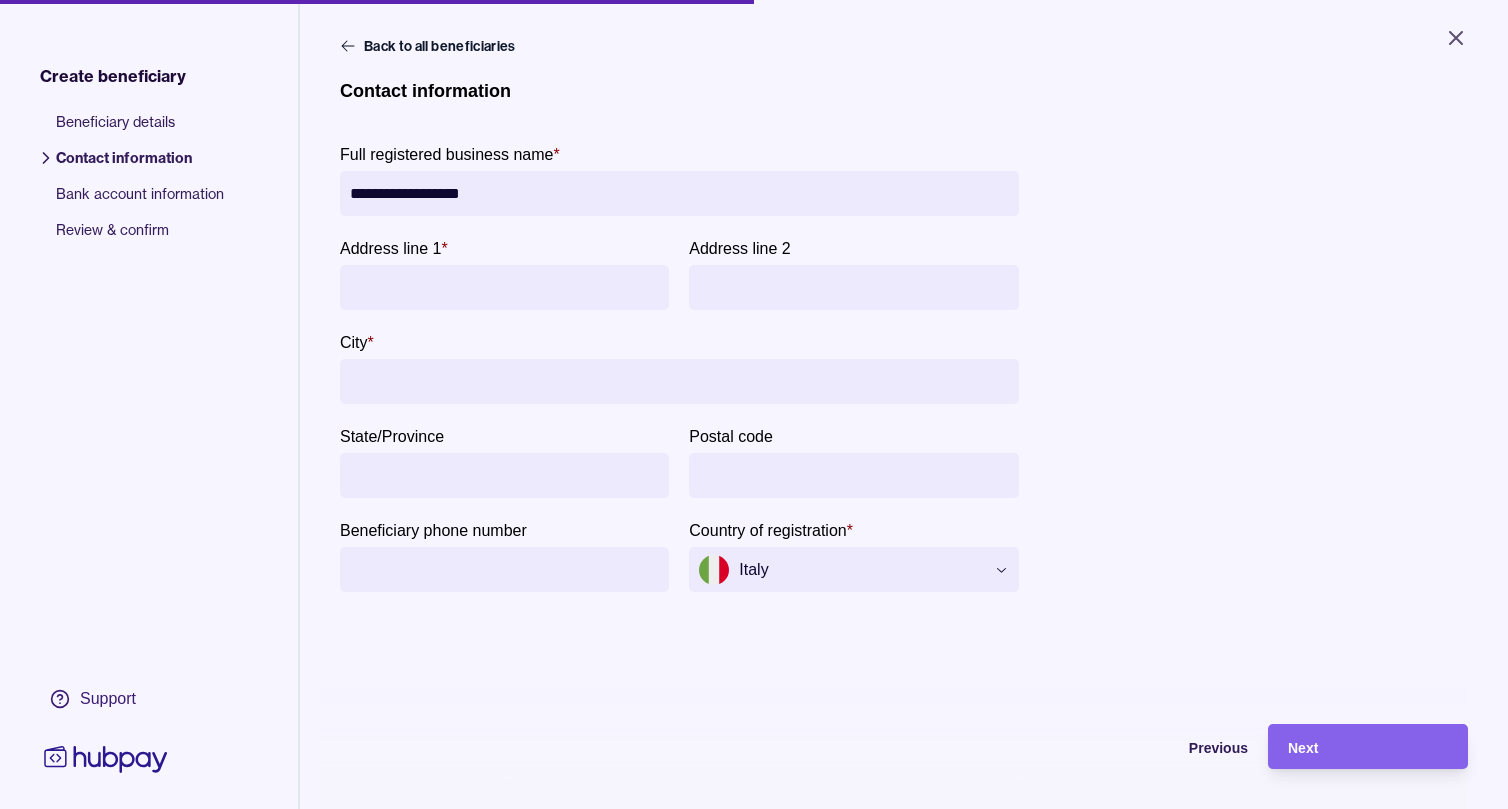 type on "**********" 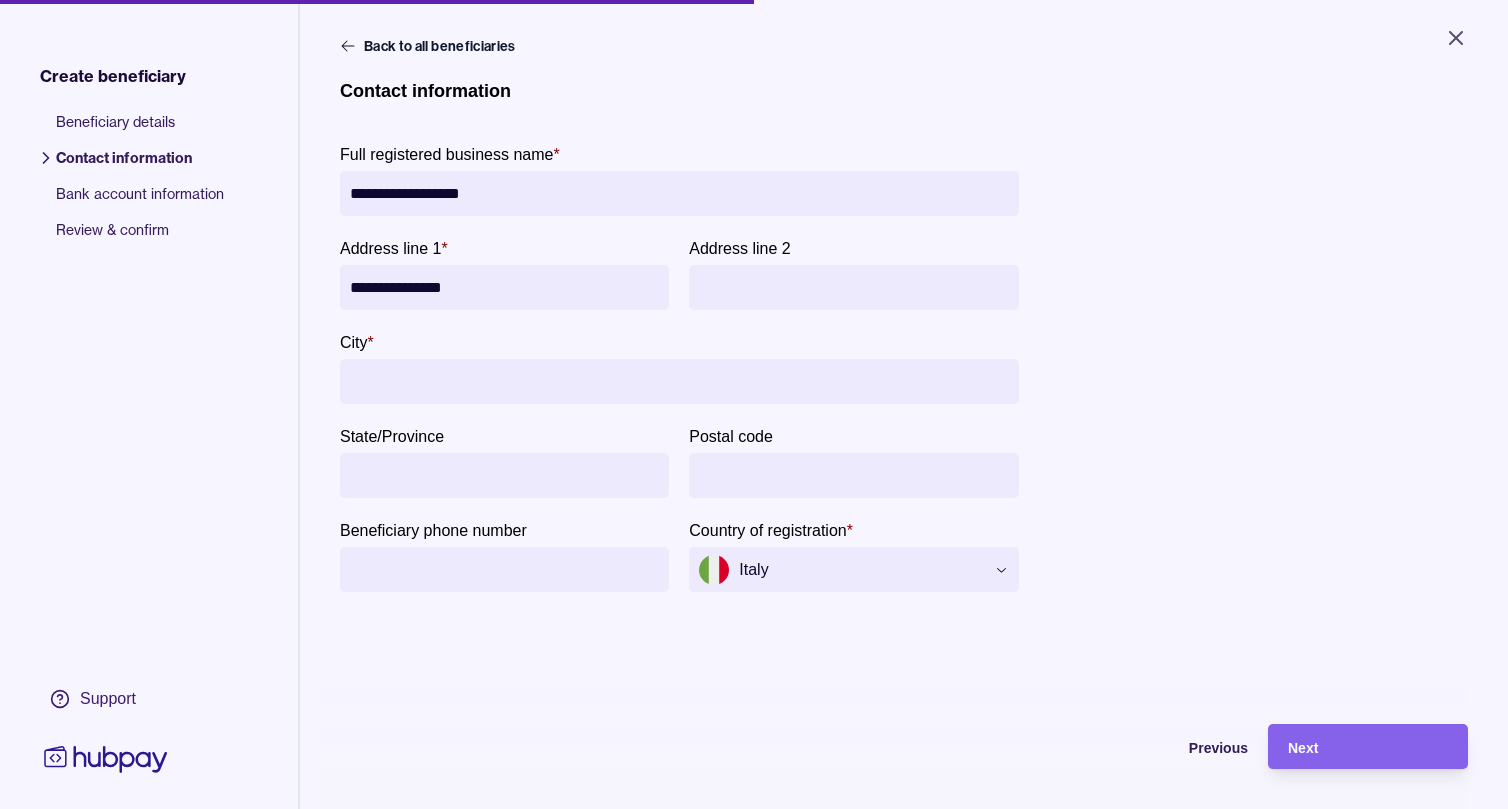 type on "**********" 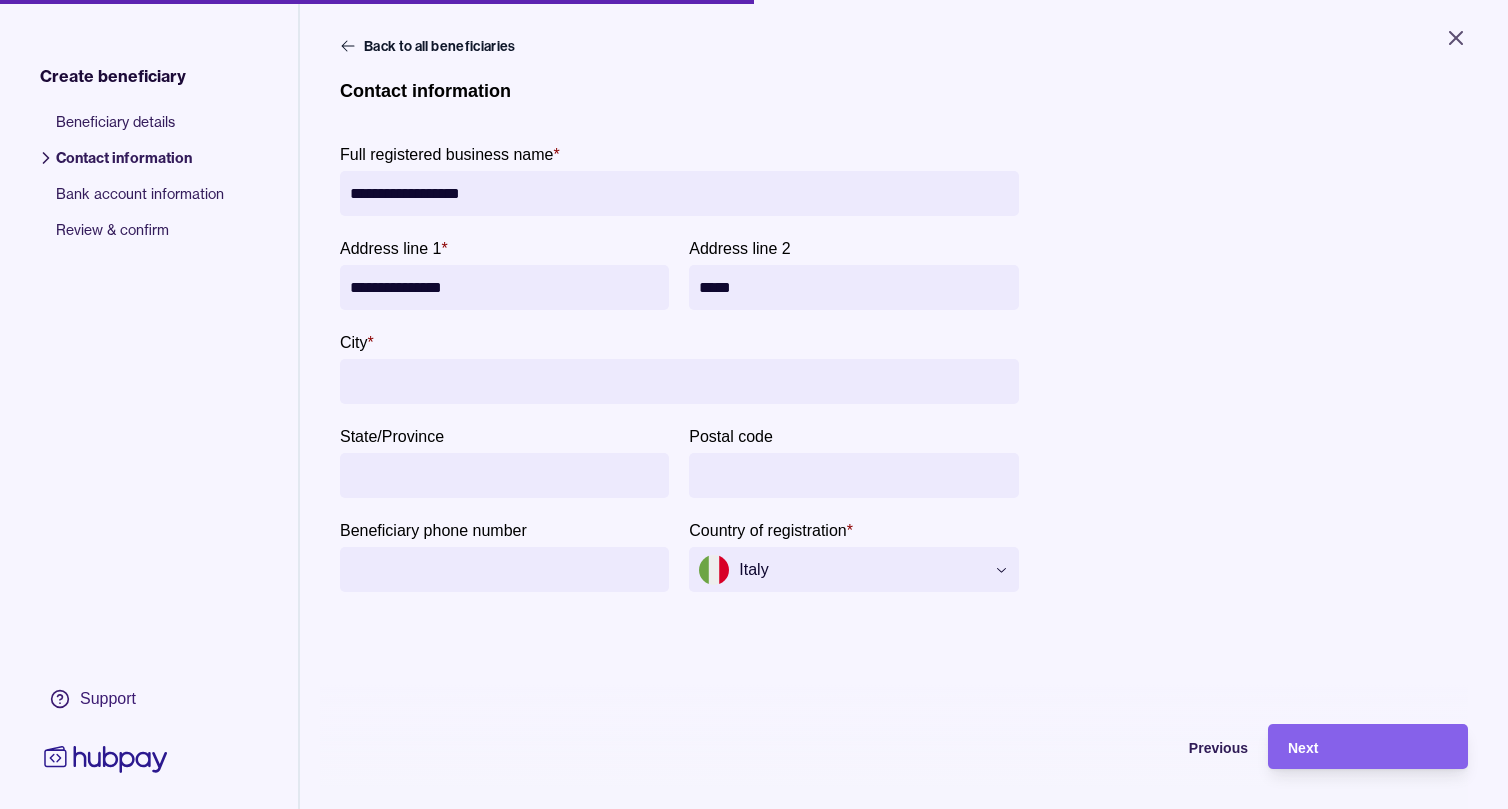 type on "*****" 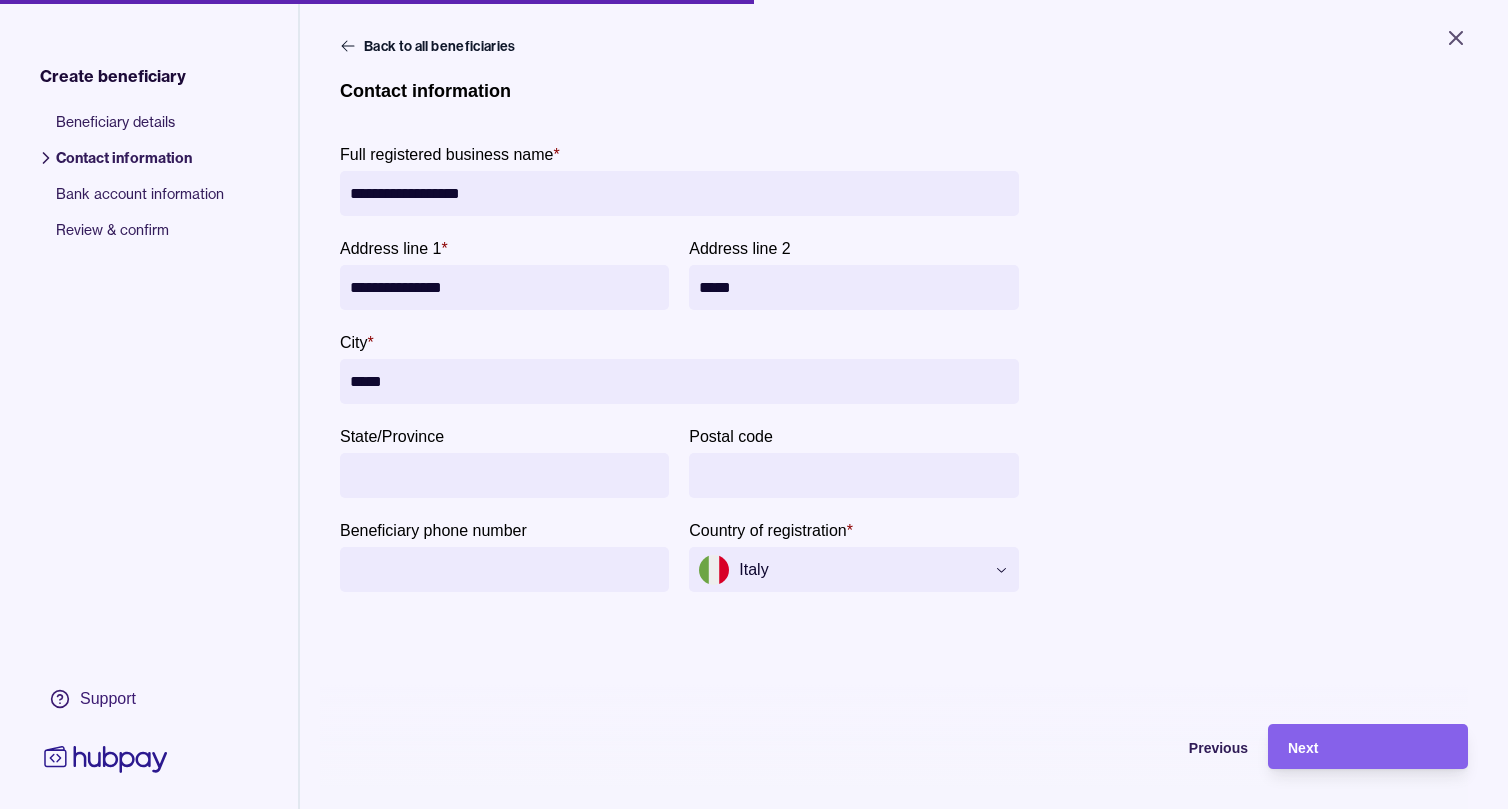 type on "*****" 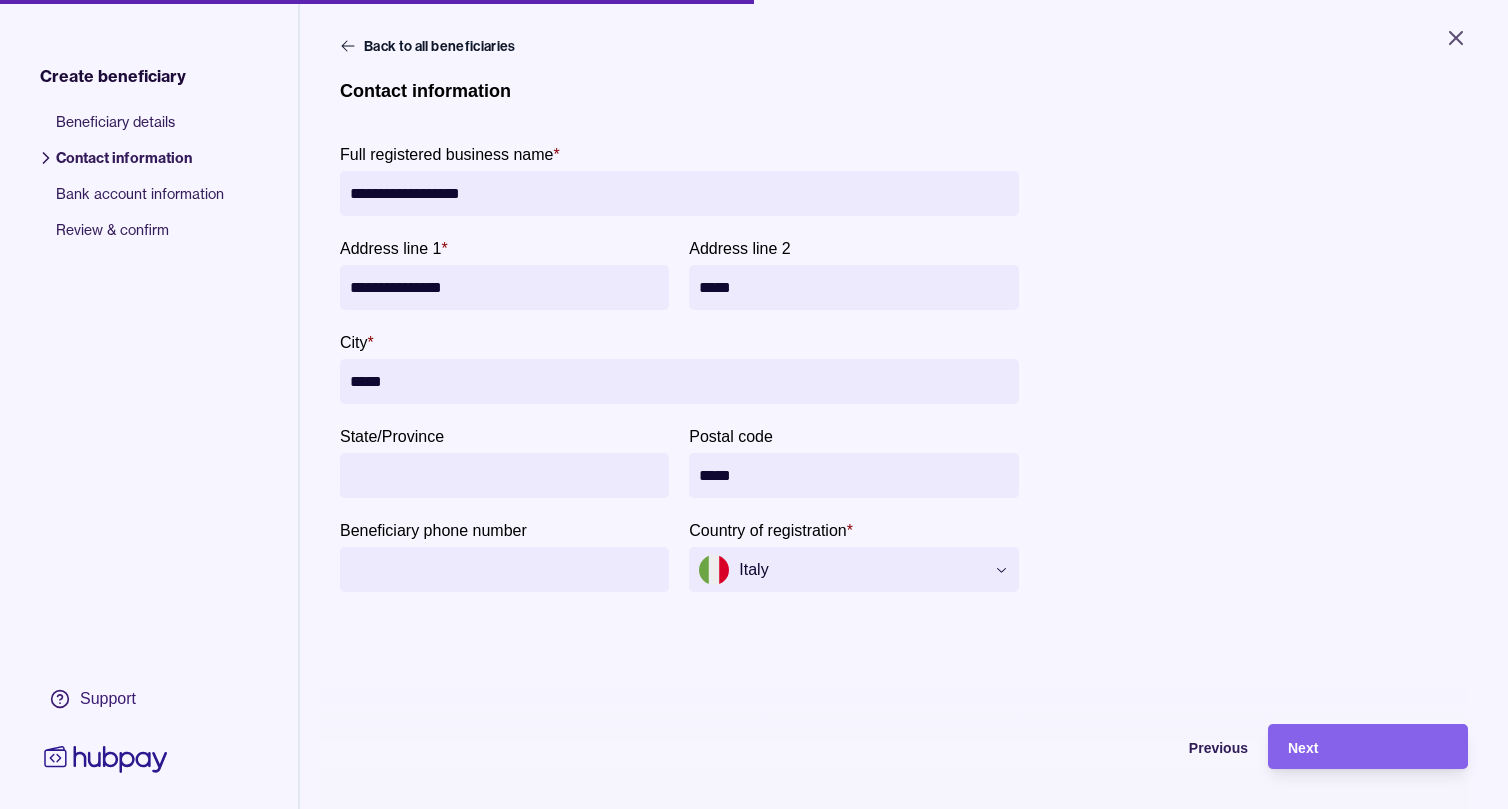 type on "*****" 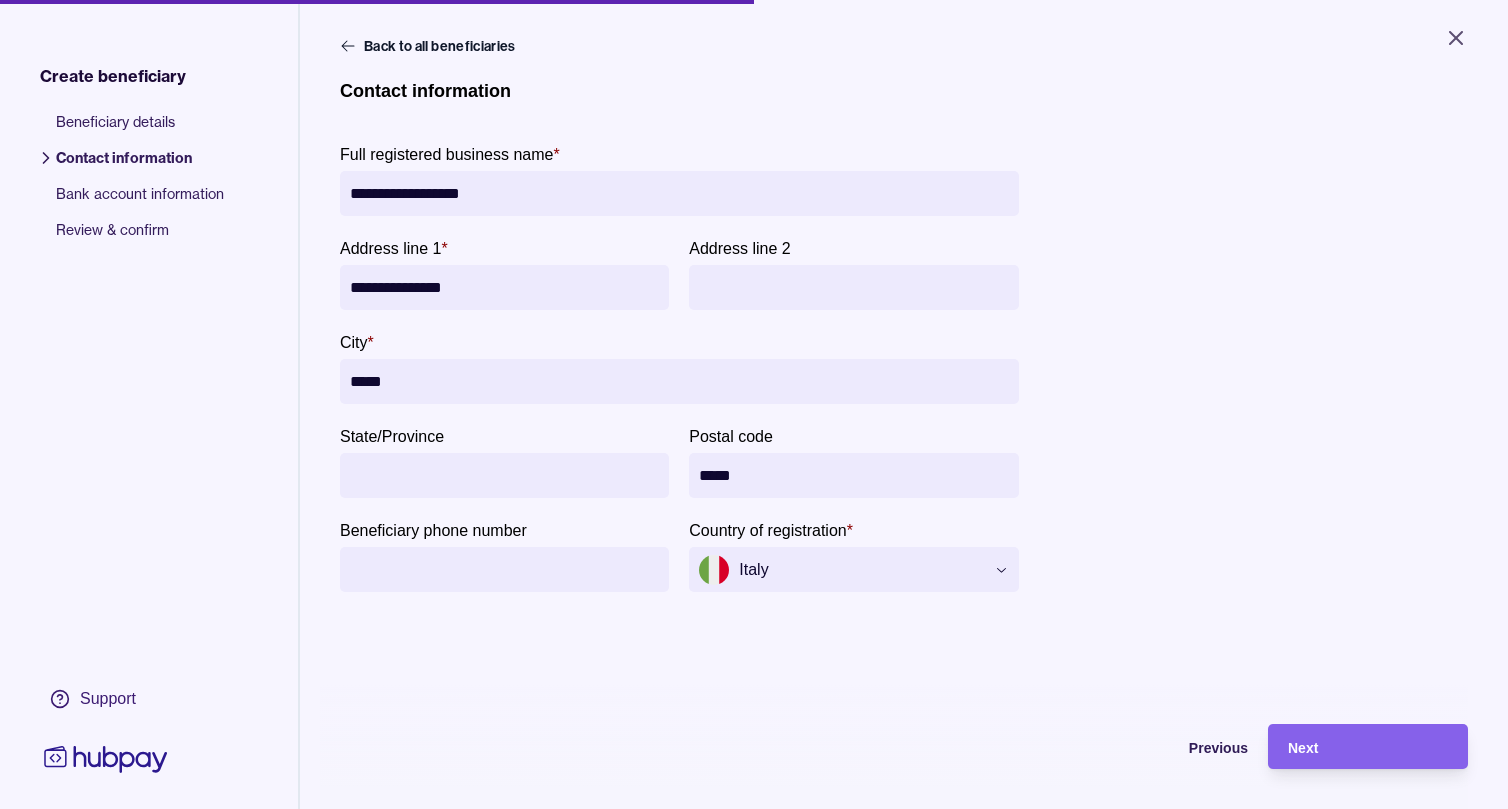 type 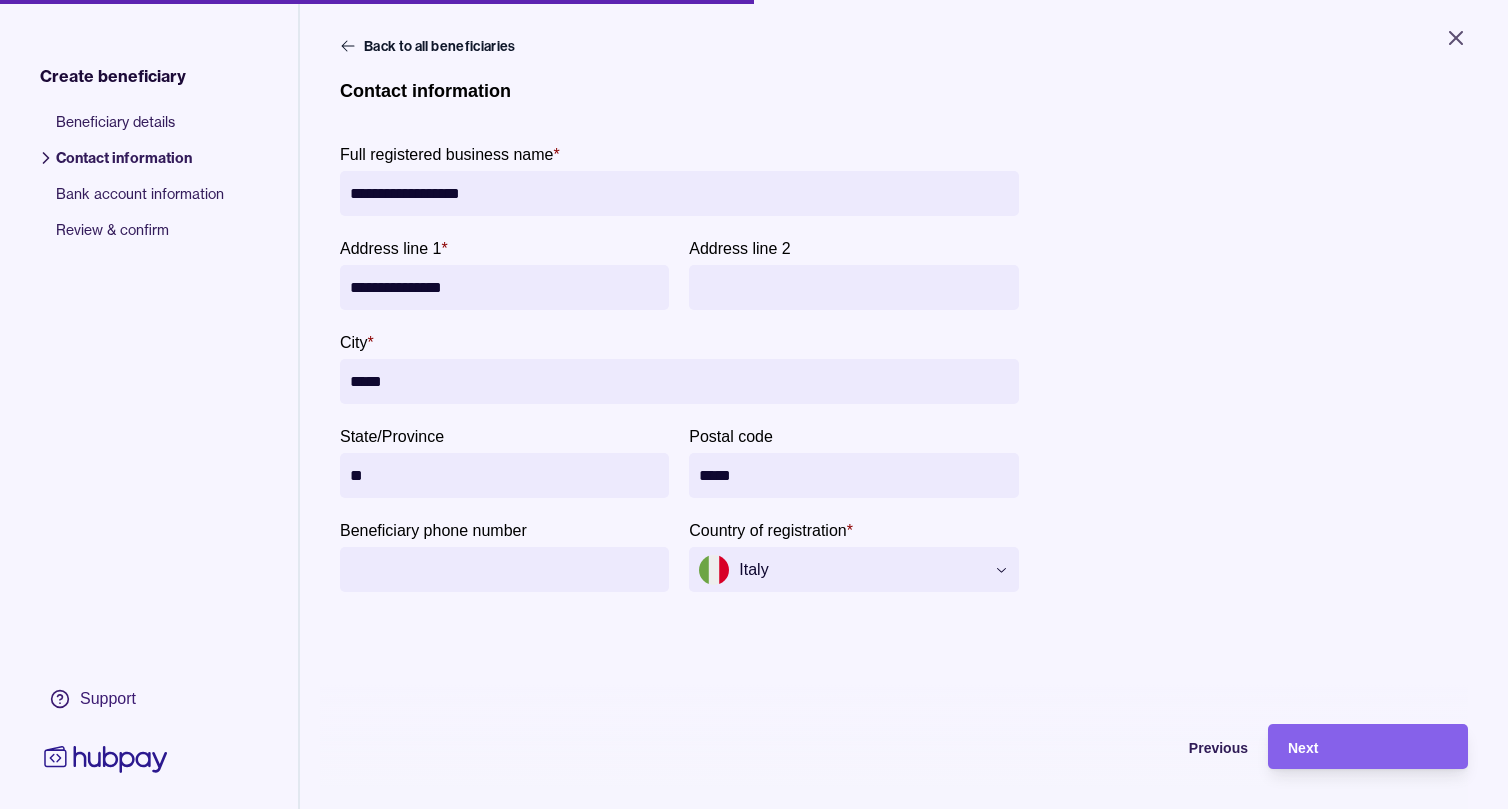 type on "**" 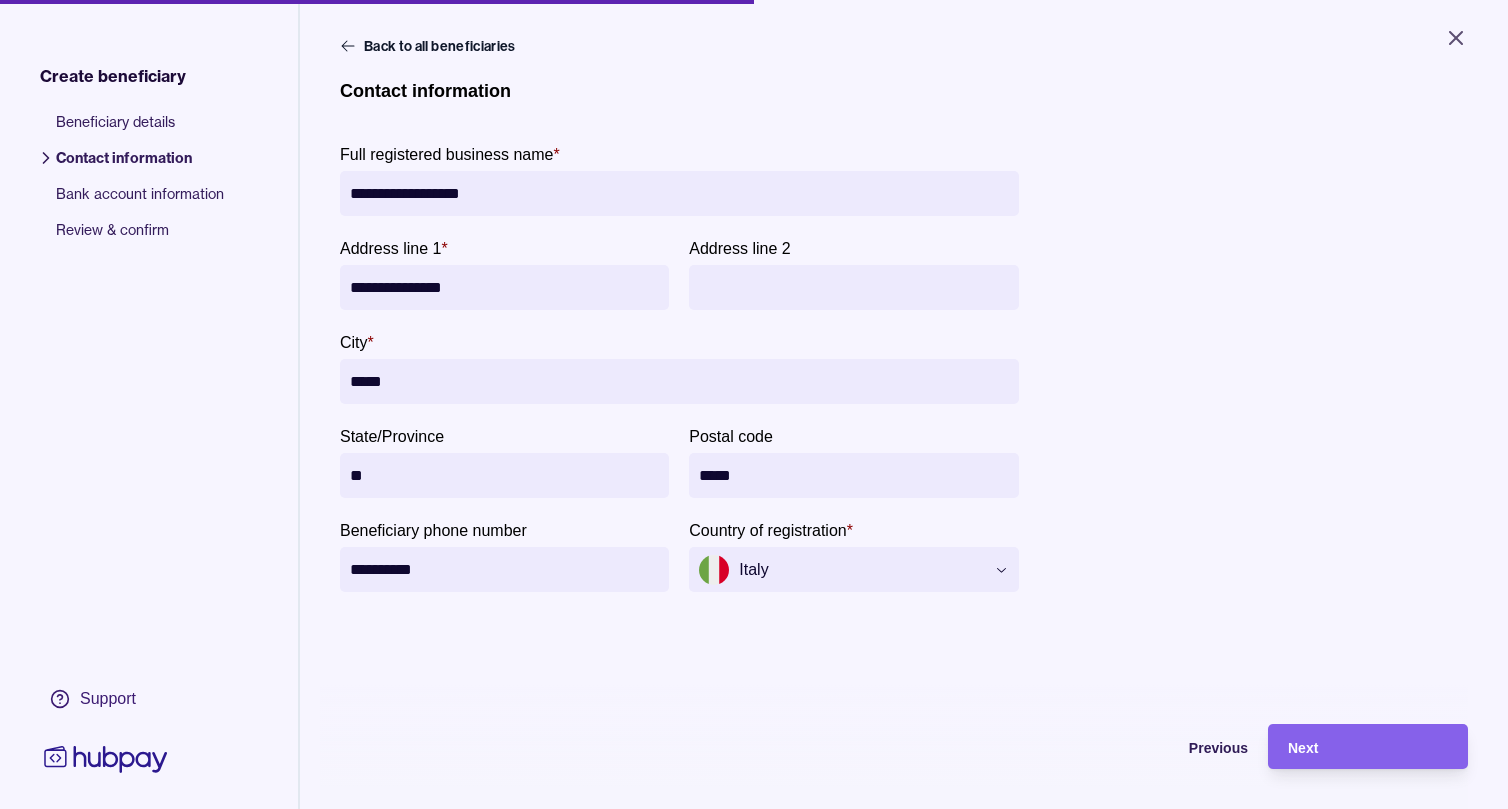 click on "**********" at bounding box center (904, 336) 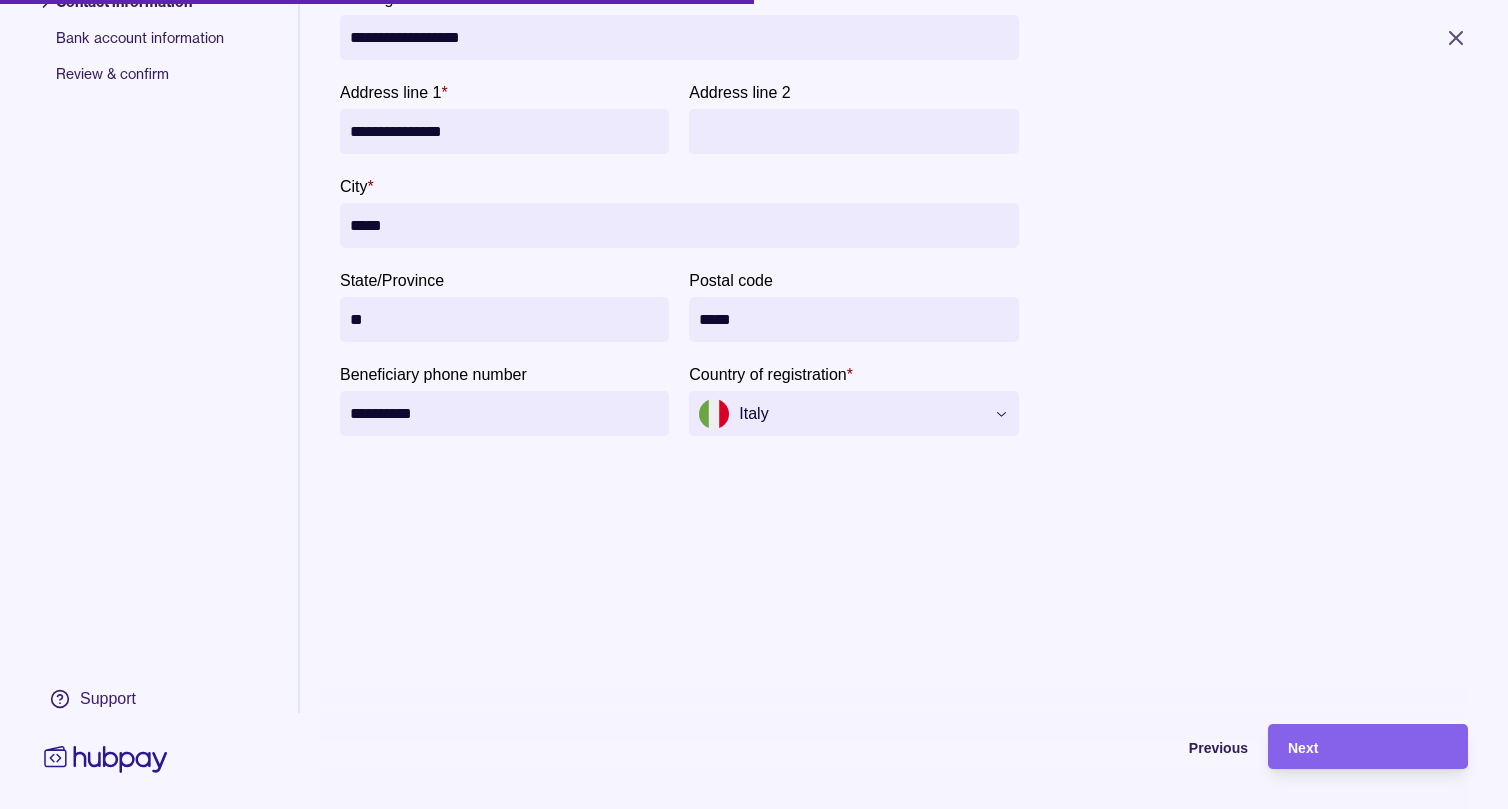 scroll, scrollTop: 180, scrollLeft: 0, axis: vertical 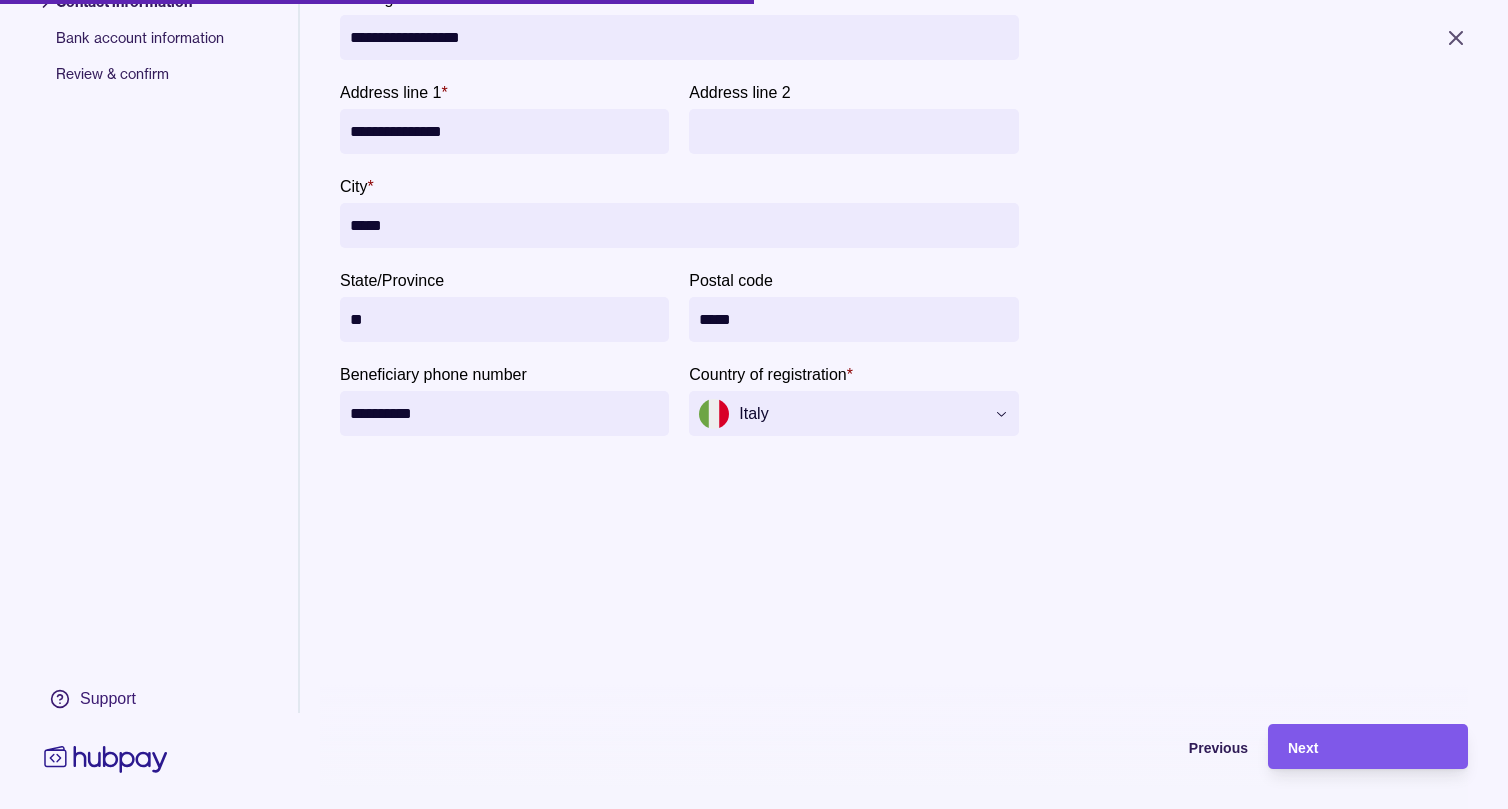 click on "Next" at bounding box center [1368, 747] 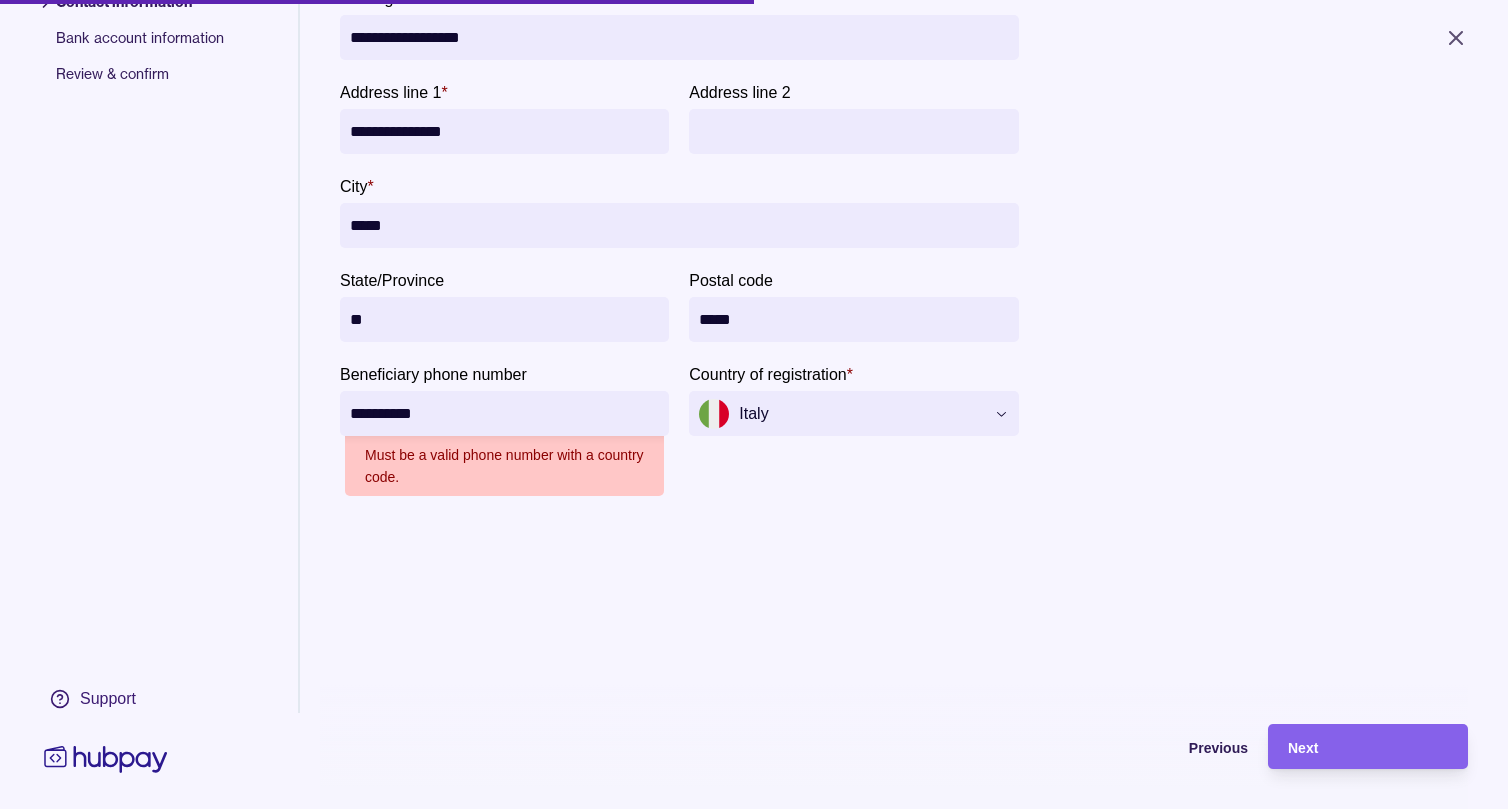 click on "**********" at bounding box center [504, 413] 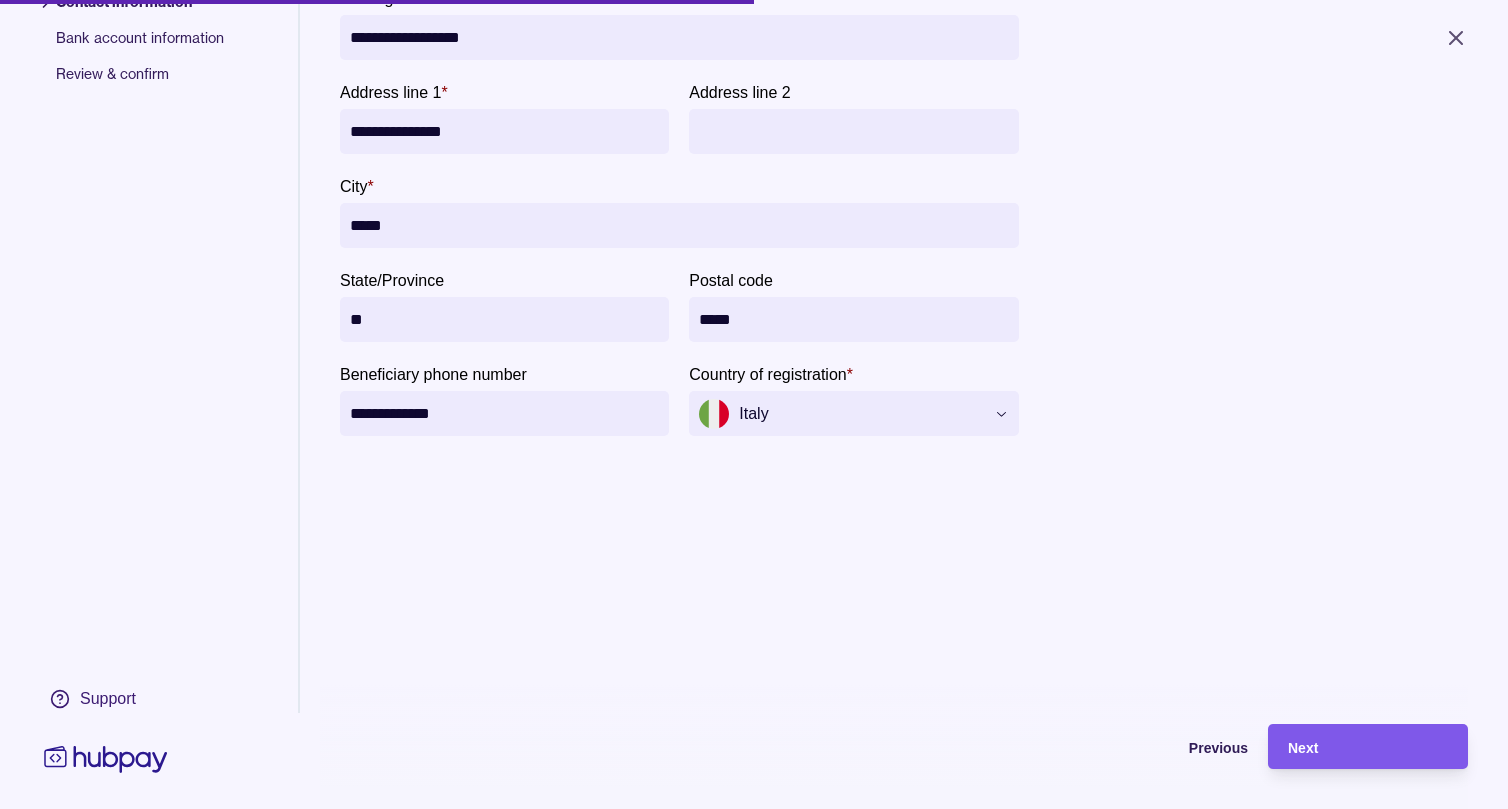 type on "**********" 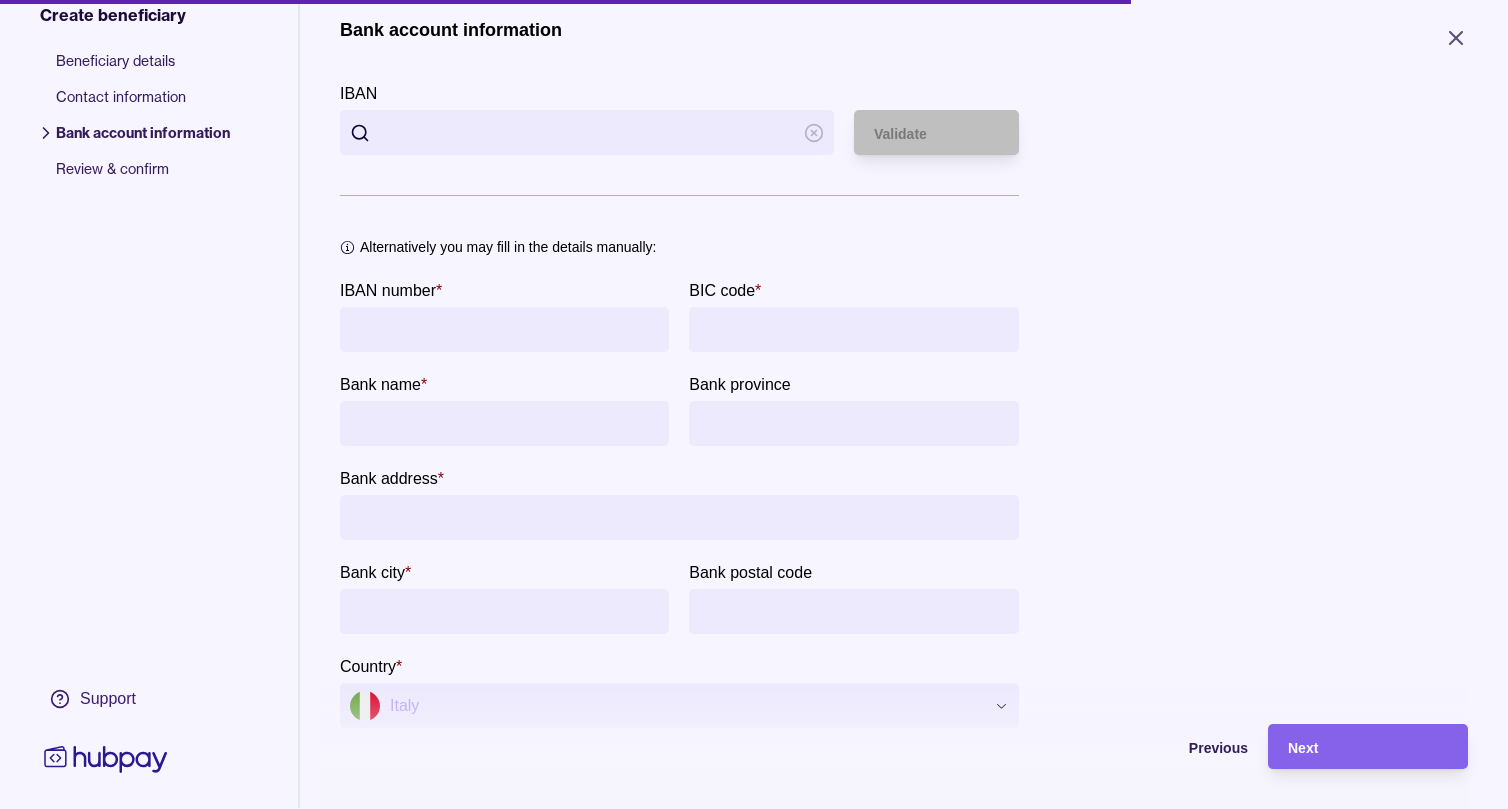 scroll, scrollTop: 53, scrollLeft: 0, axis: vertical 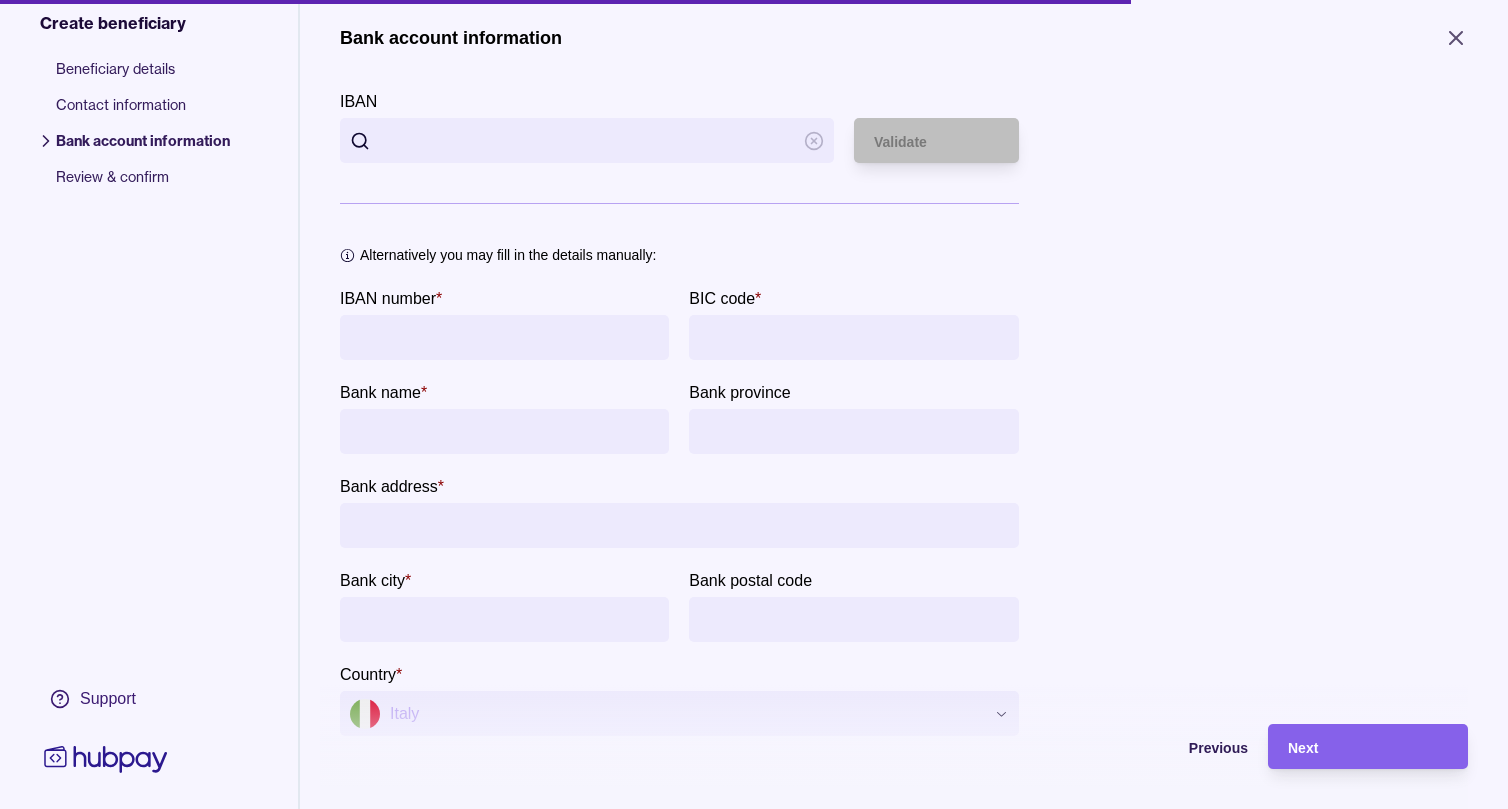 click on "IBAN" at bounding box center [587, 140] 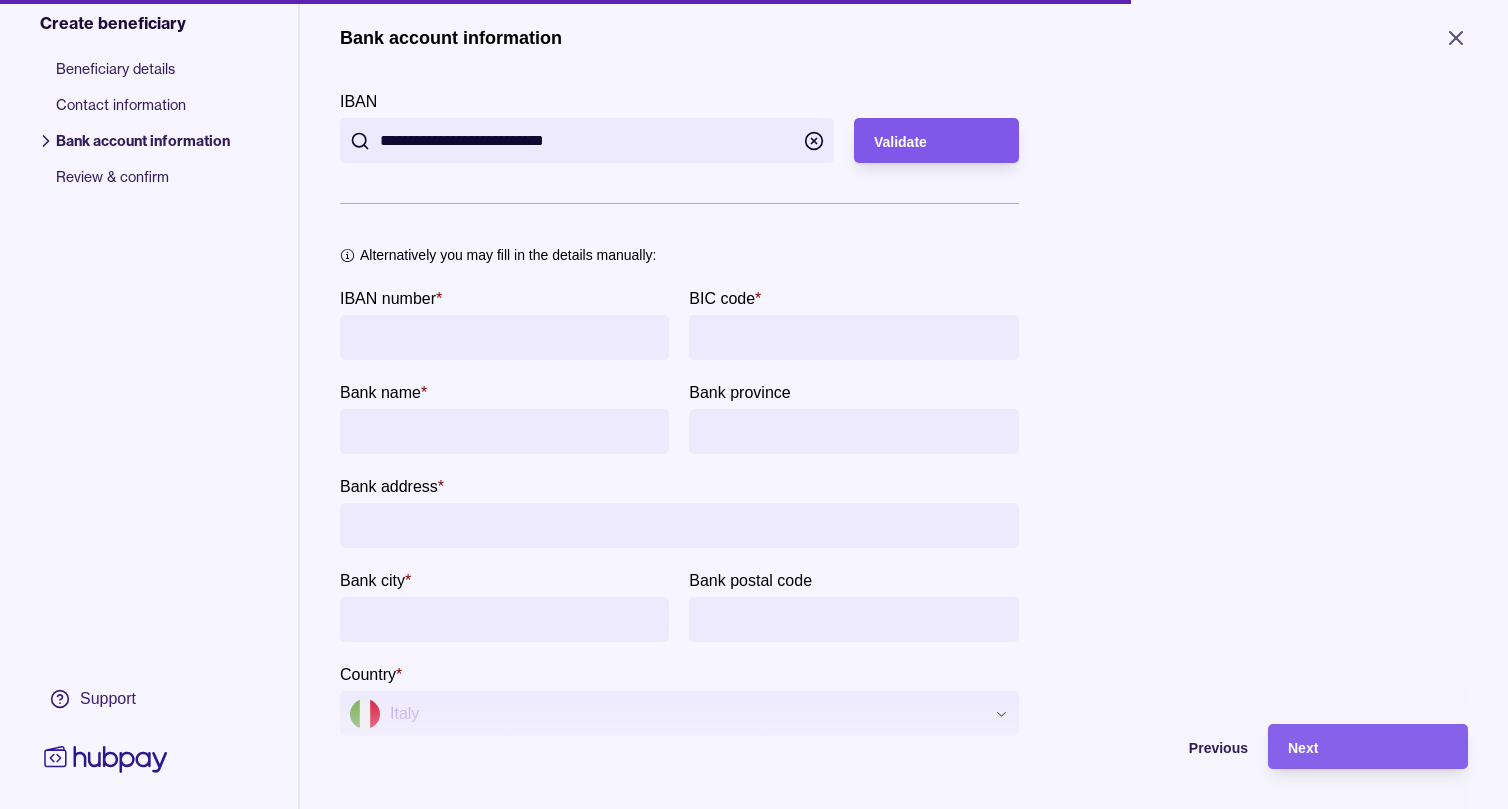 type on "**********" 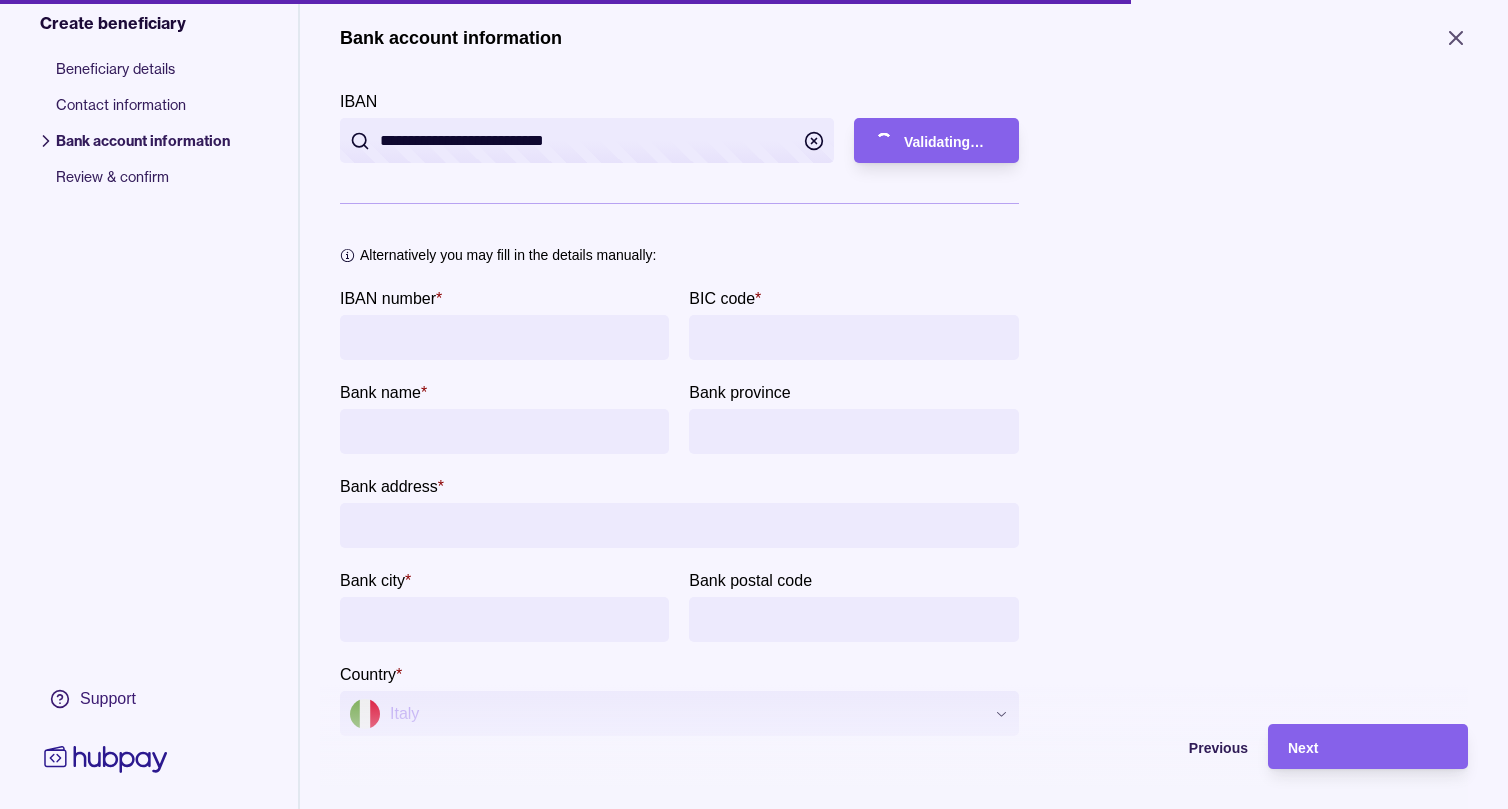 type on "**********" 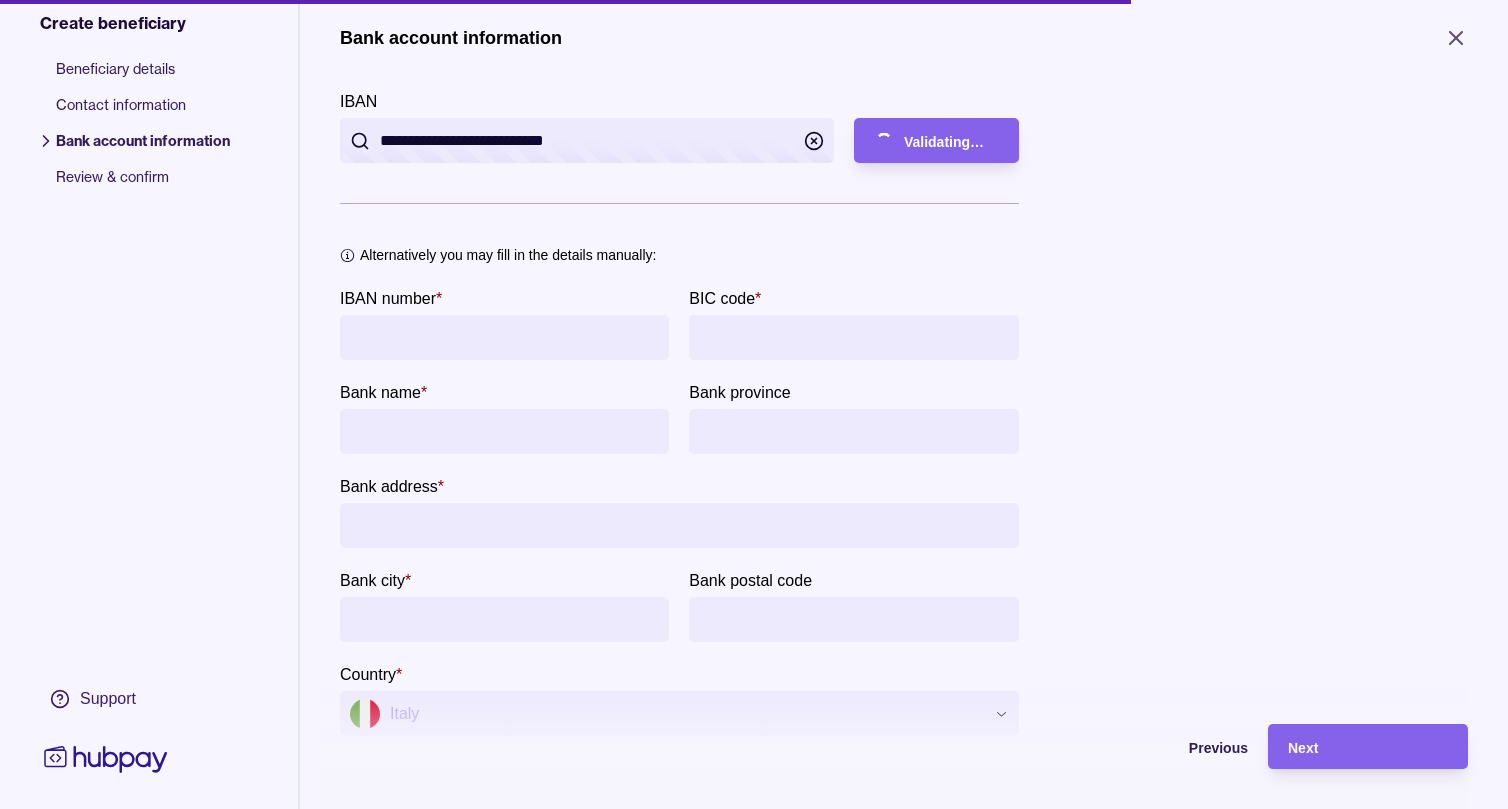 type on "**********" 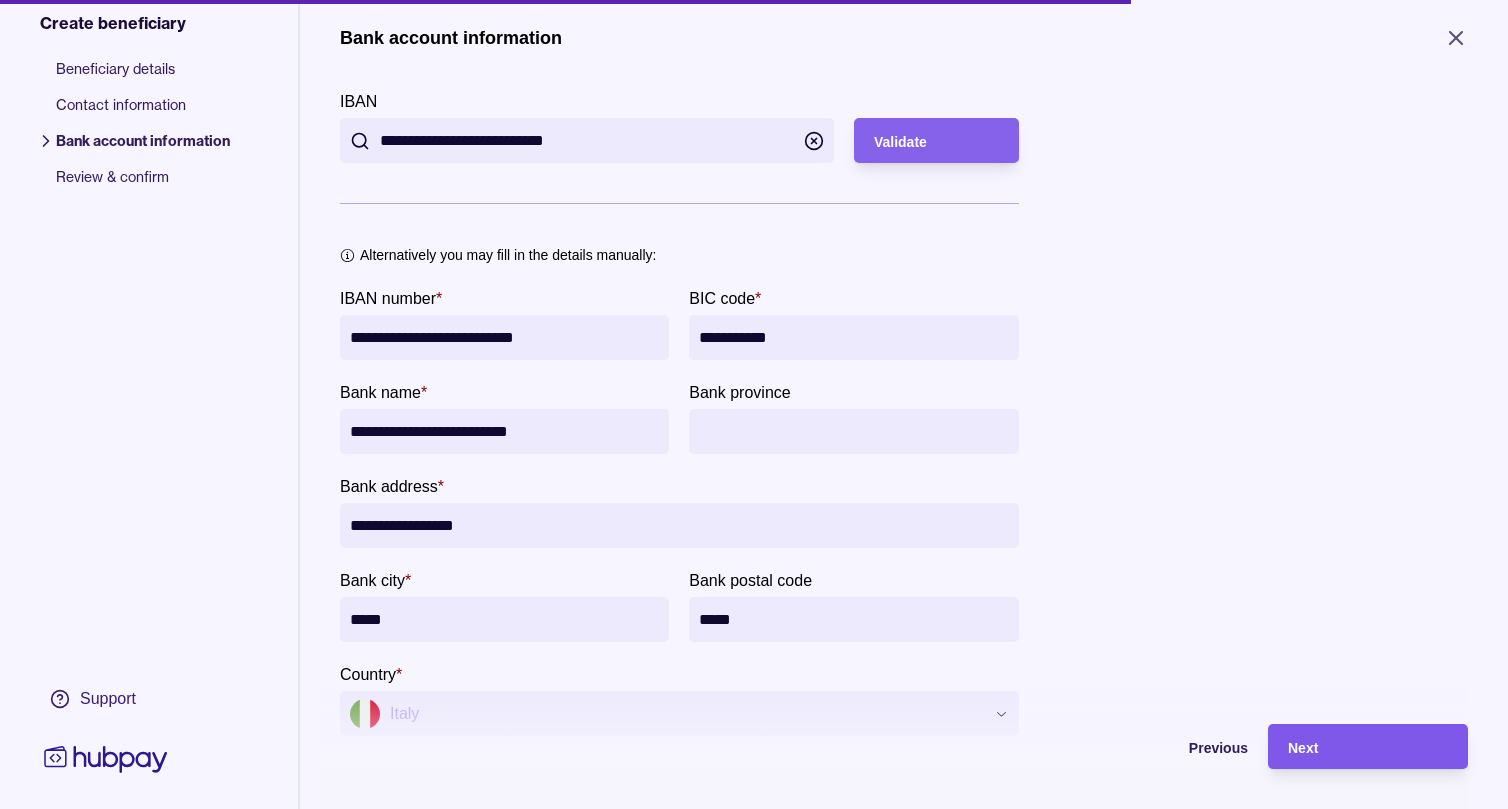 click on "Next" at bounding box center [1368, 747] 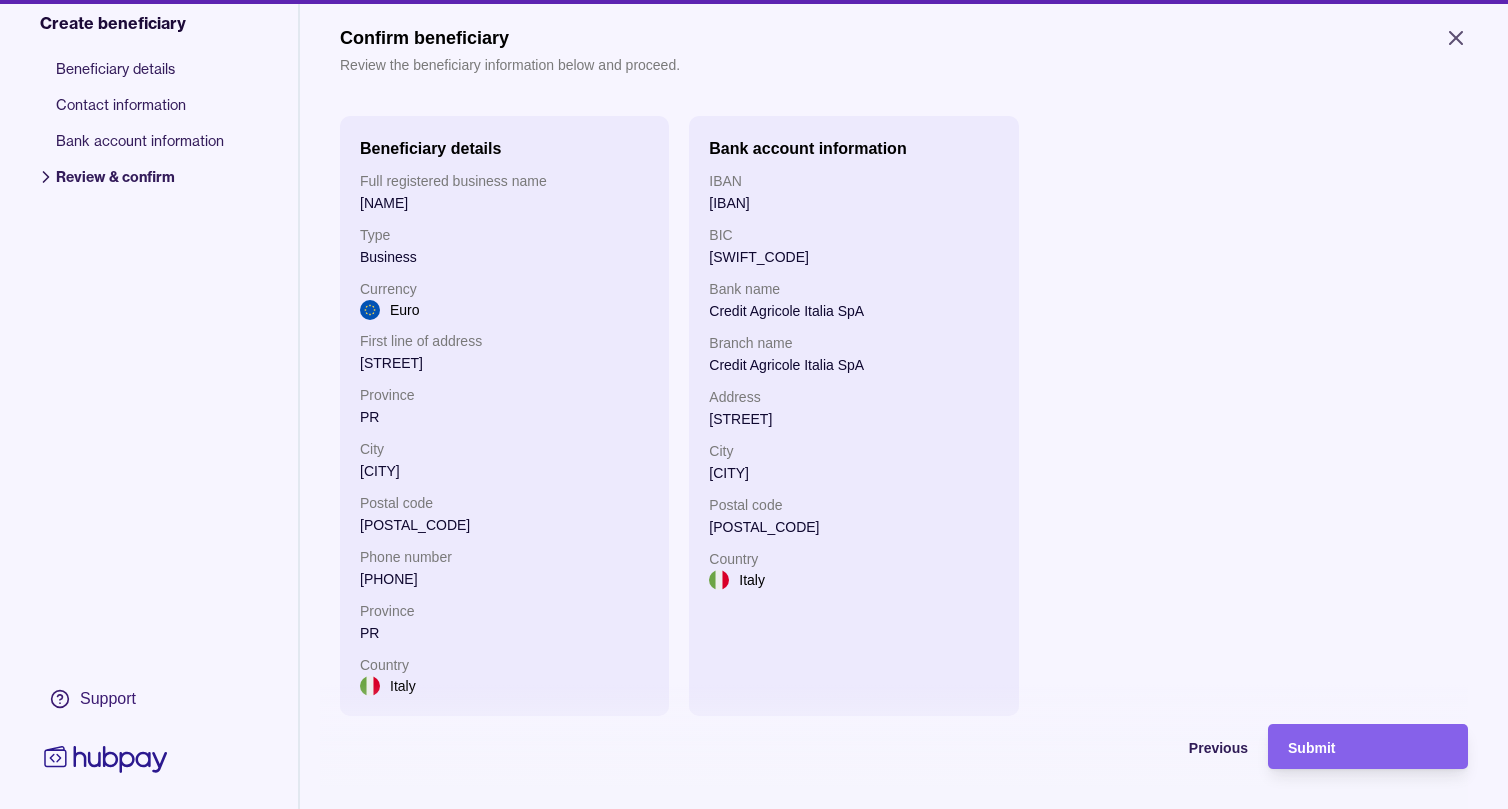 click on "Submit" at bounding box center (1368, 747) 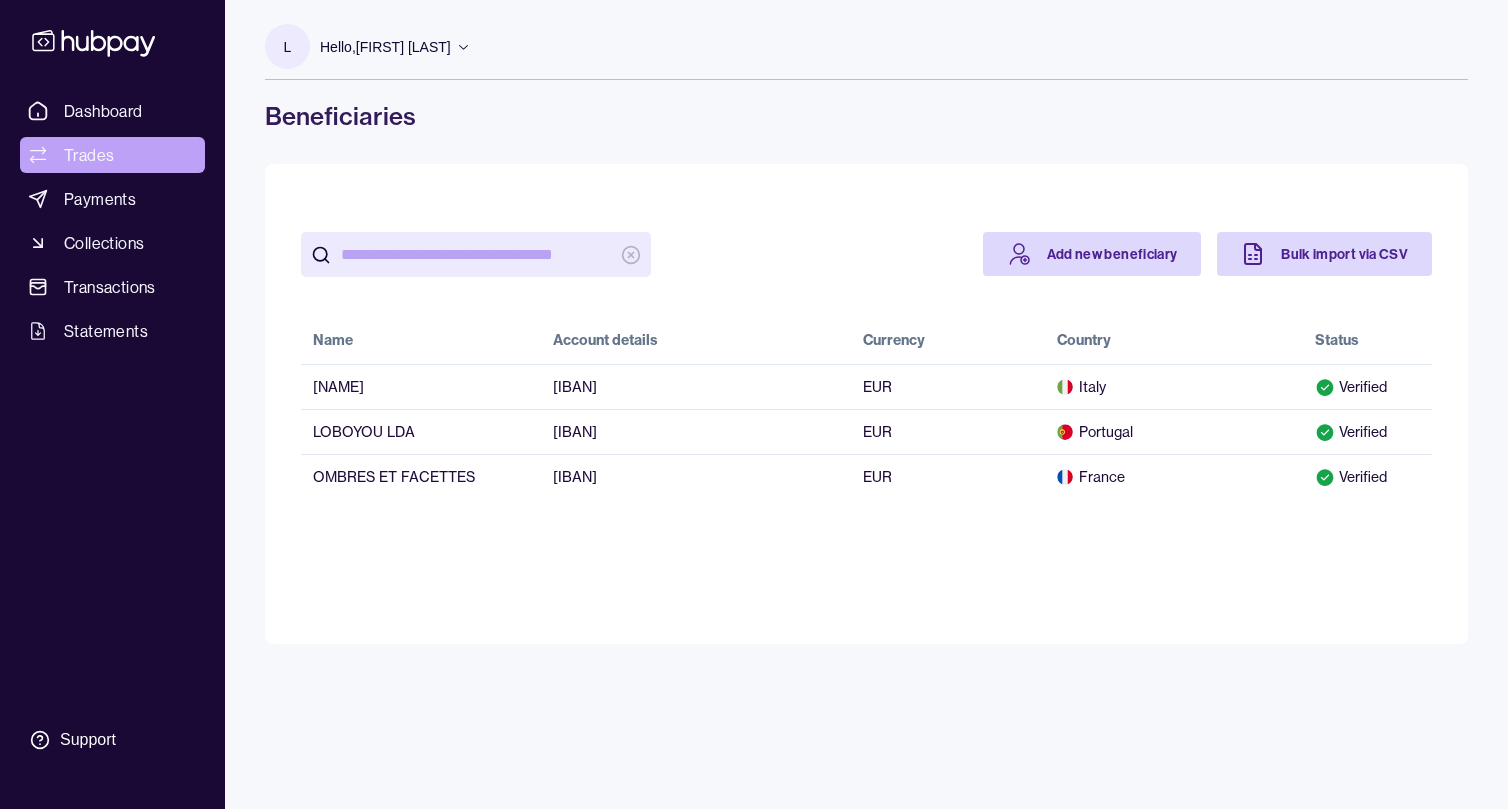 click on "Trades" at bounding box center [89, 155] 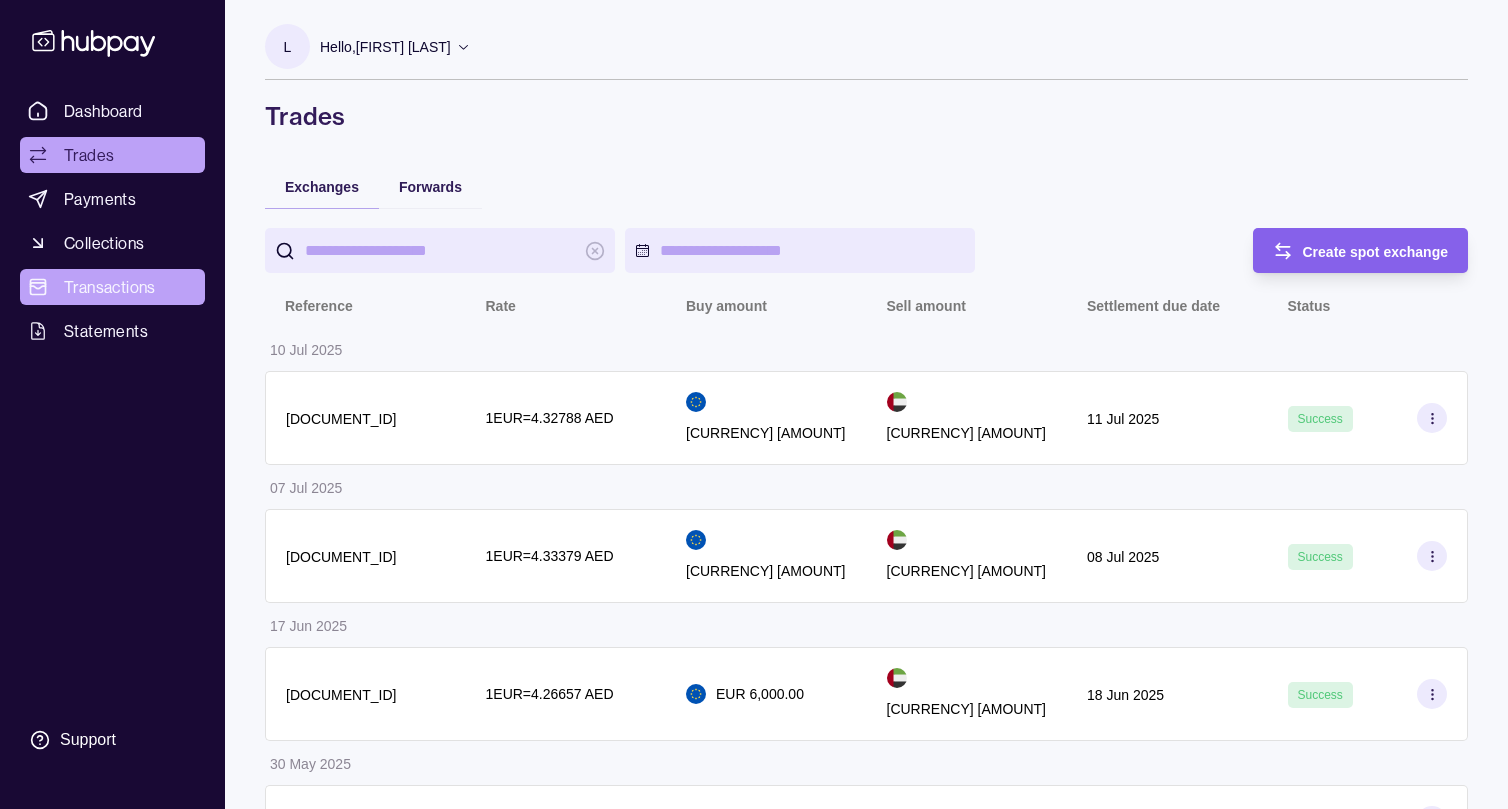 click on "Transactions" at bounding box center [110, 287] 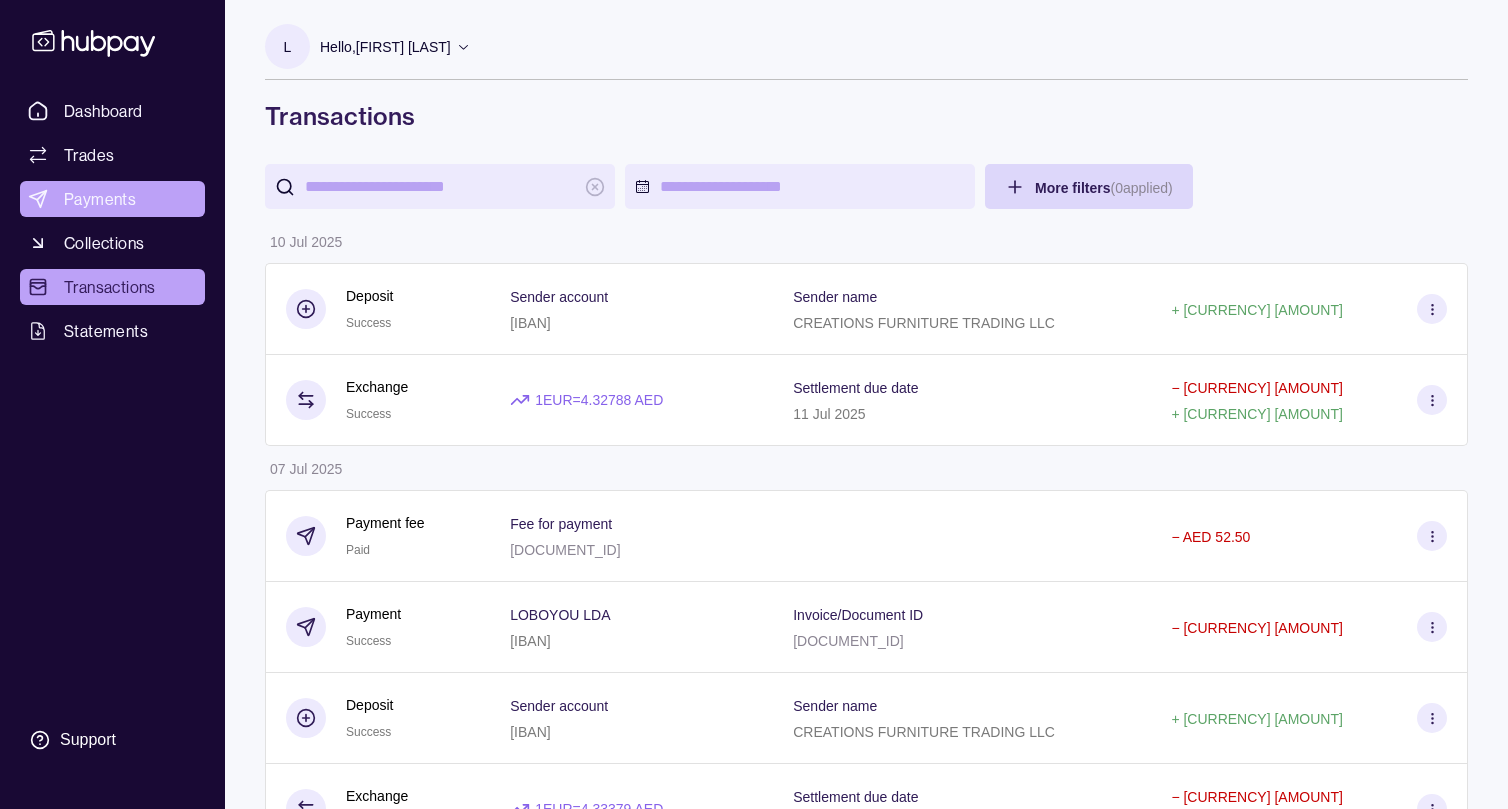 click on "Payments" at bounding box center (100, 199) 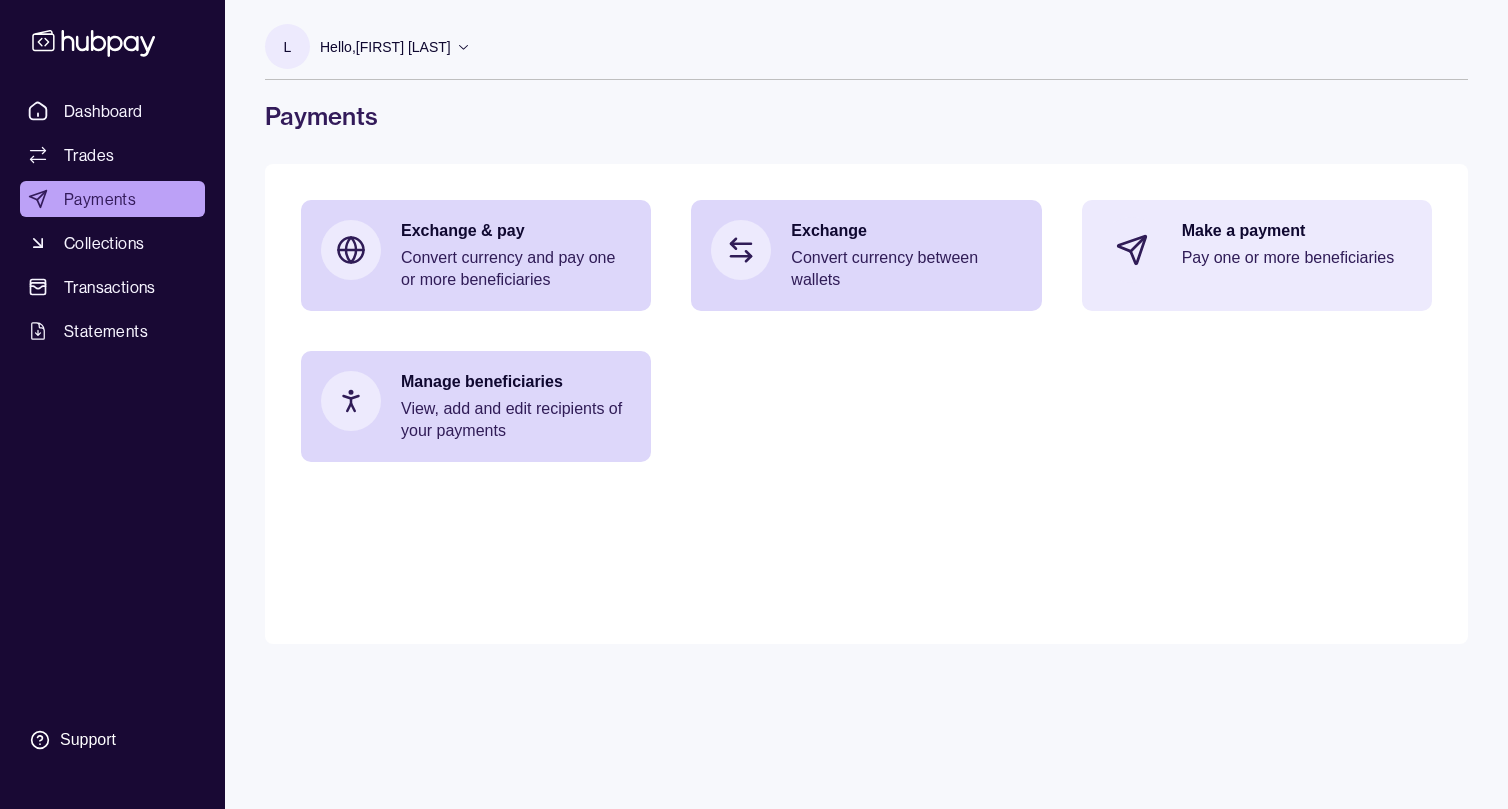 click on "Pay one or more beneficiaries" at bounding box center (1297, 258) 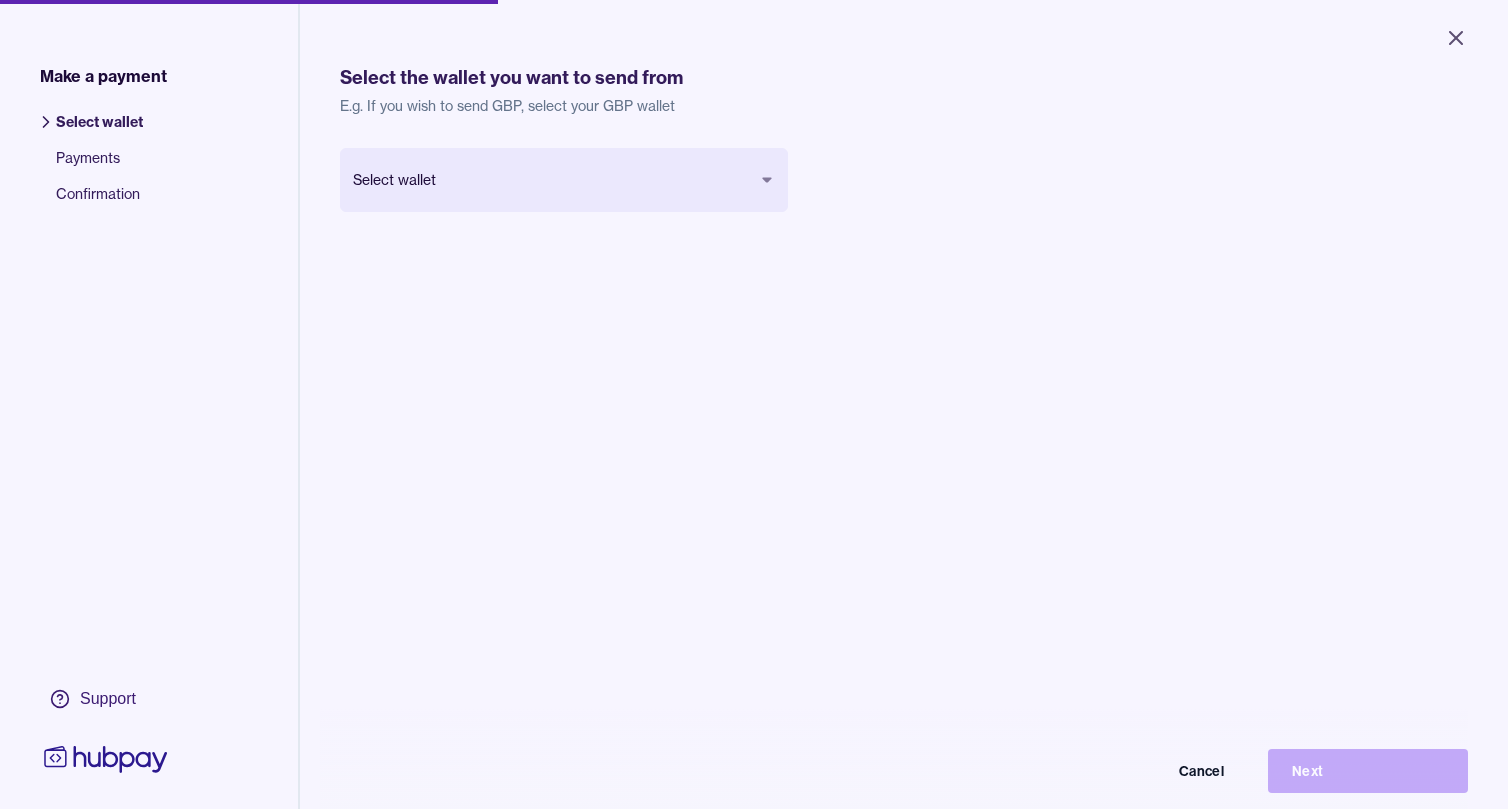 click on "Close Make a payment Select wallet Payments Confirmation Support Select the wallet you want to send from E.g. If you wish to send GBP, select your GBP wallet Select wallet Cancel Next Make a payment | Hubpay" at bounding box center [754, 404] 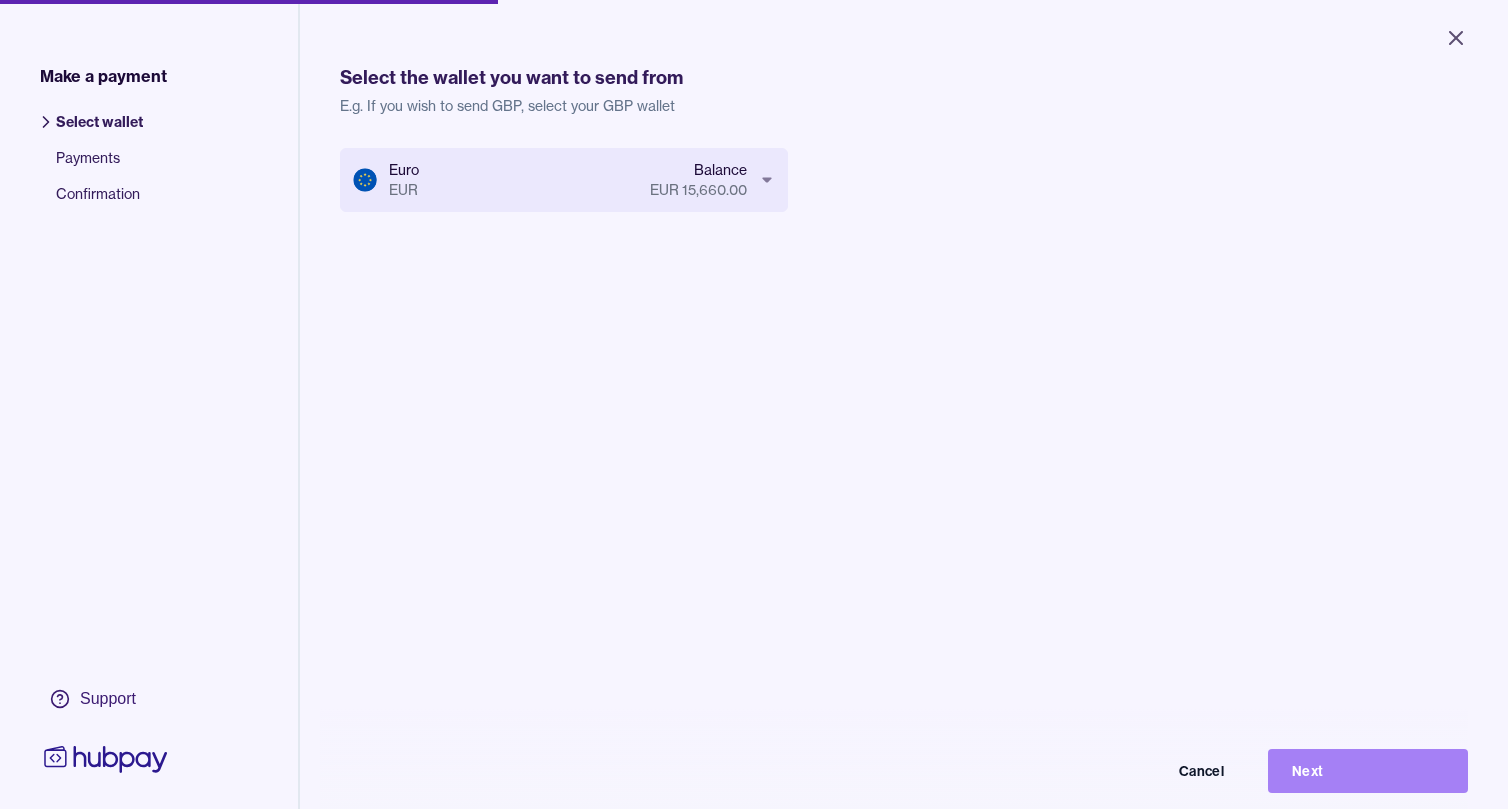 click on "Next" at bounding box center [1368, 771] 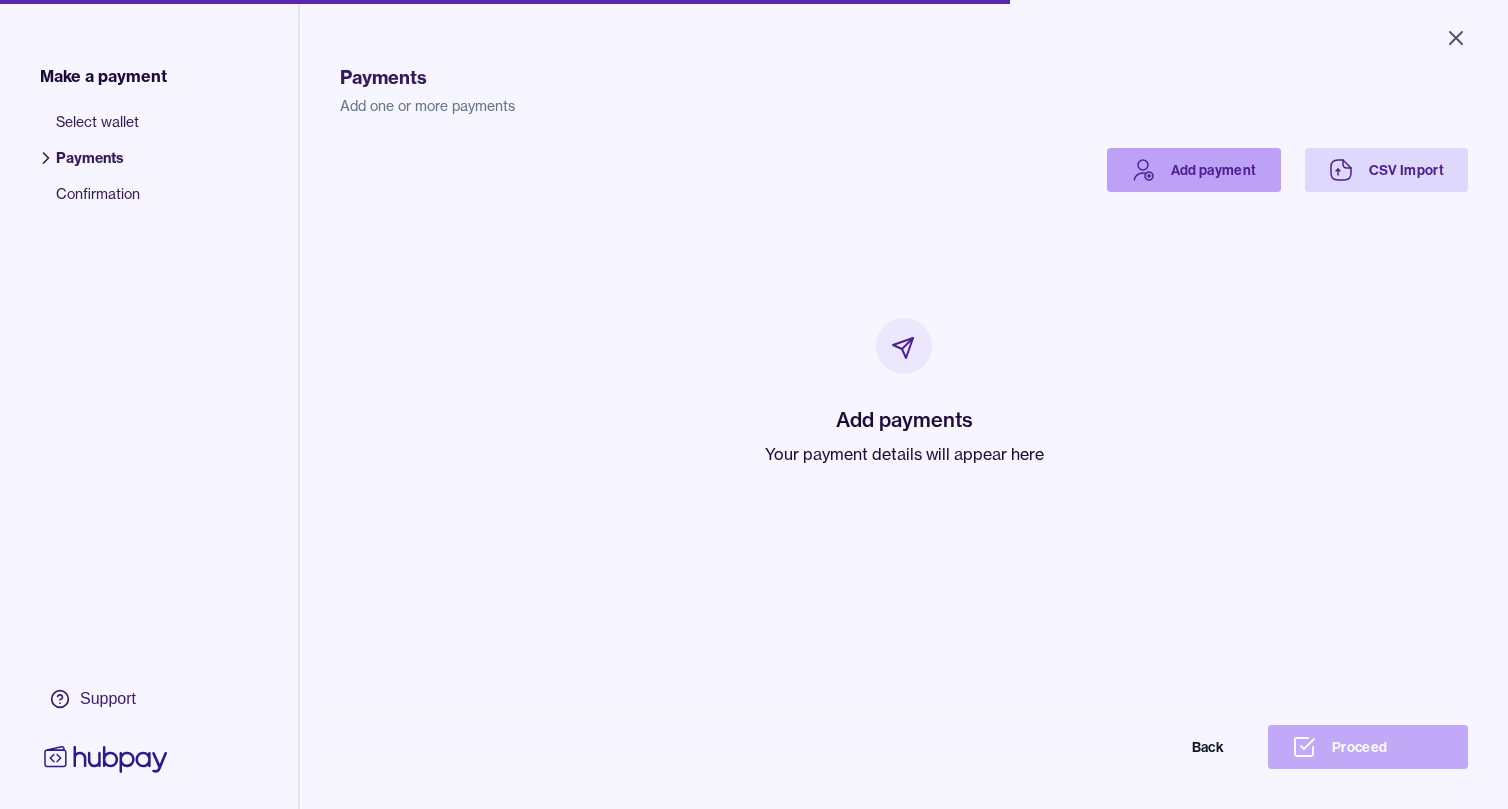 click on "Add payment" at bounding box center [1194, 170] 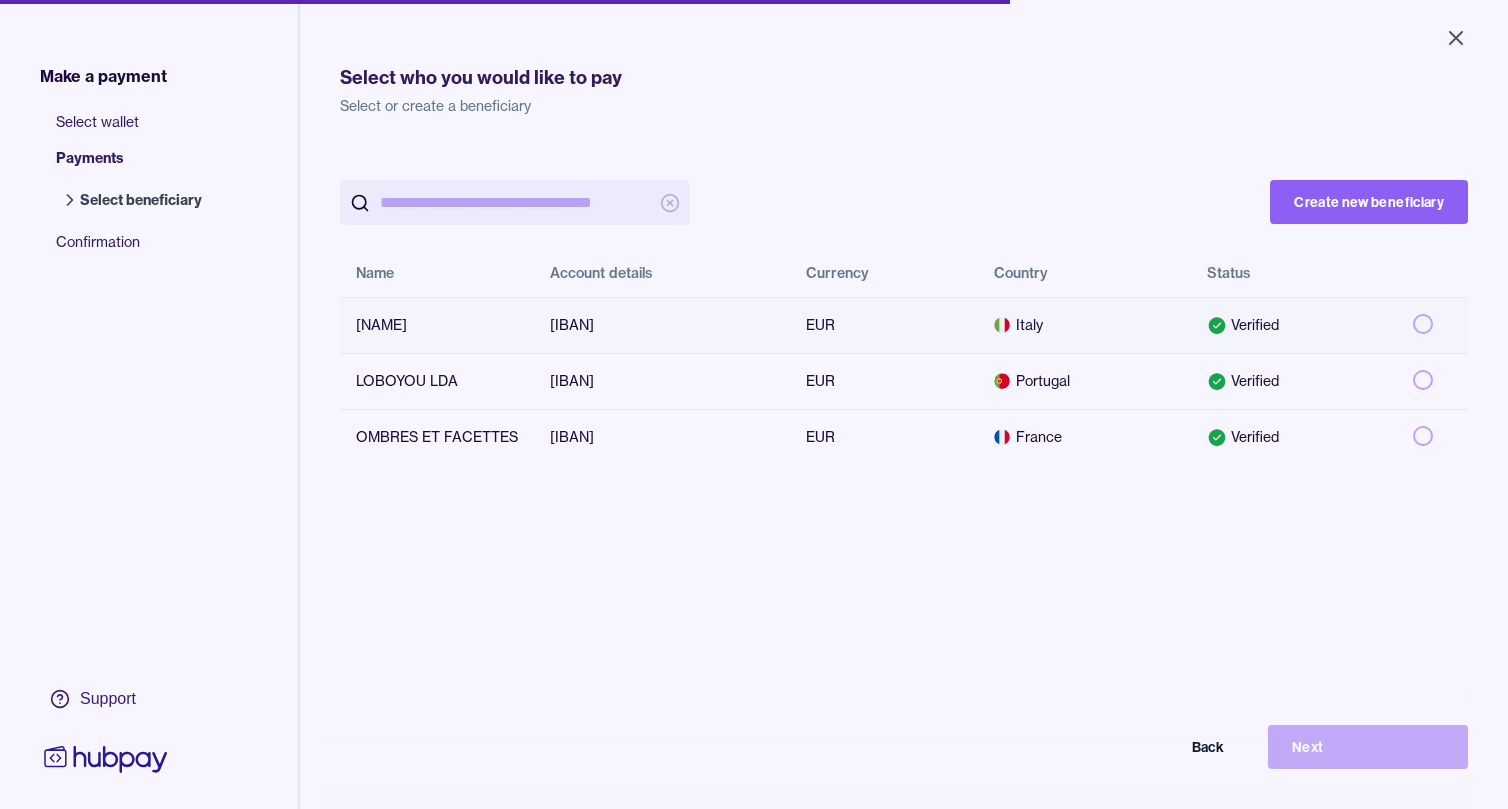 click at bounding box center [1423, 324] 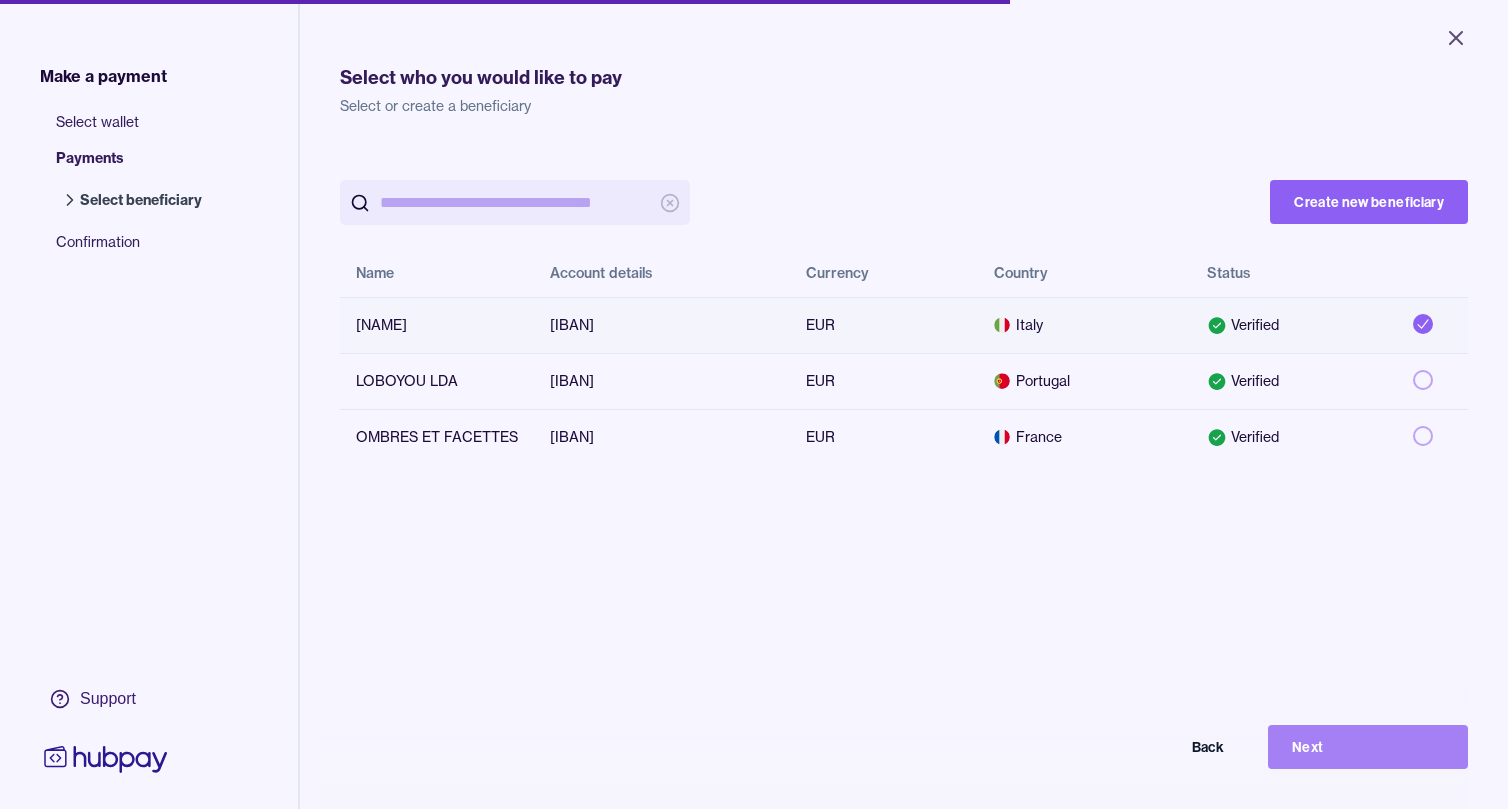 click on "Next" at bounding box center [1368, 747] 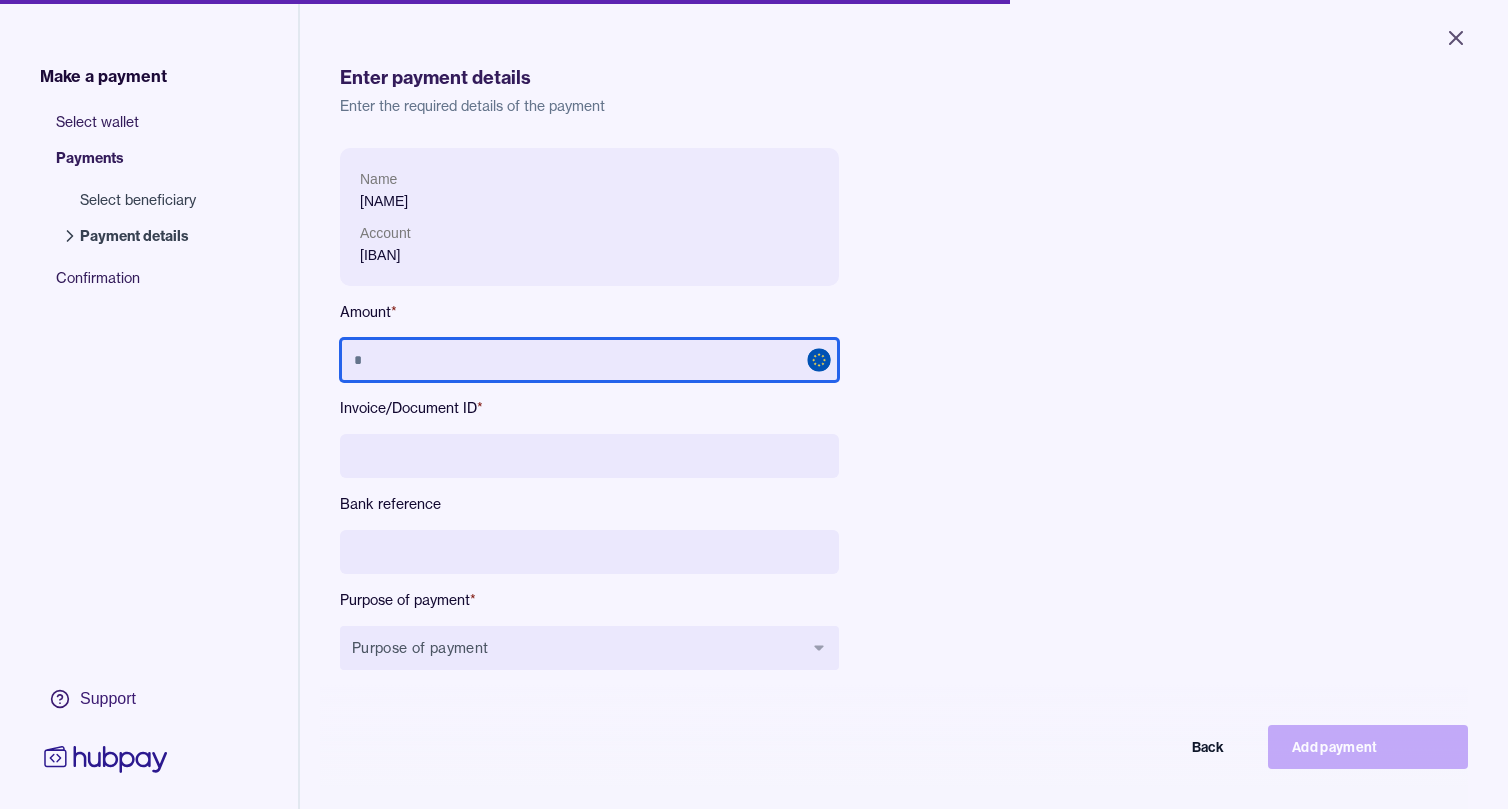 click at bounding box center [589, 360] 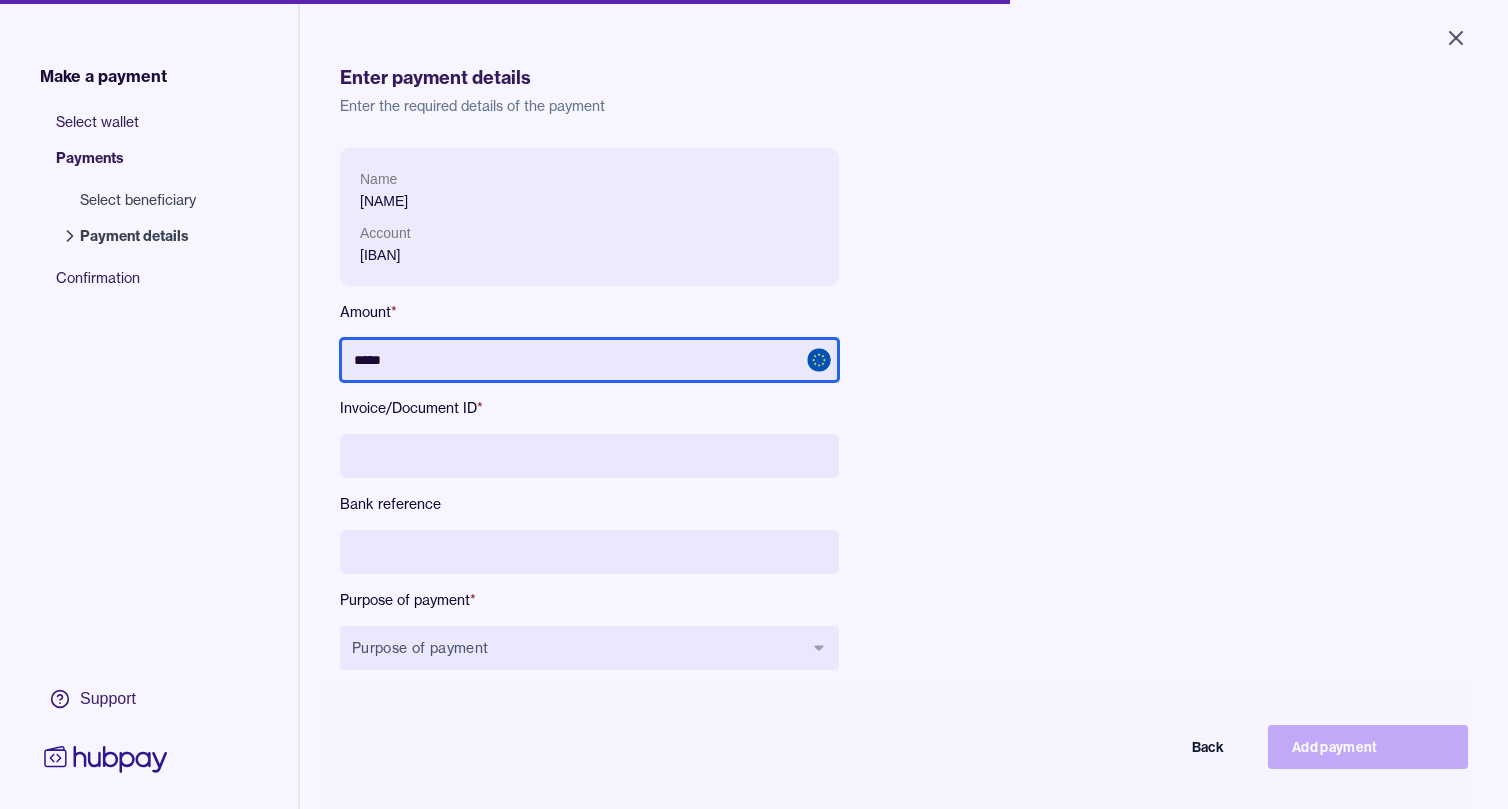 type on "******" 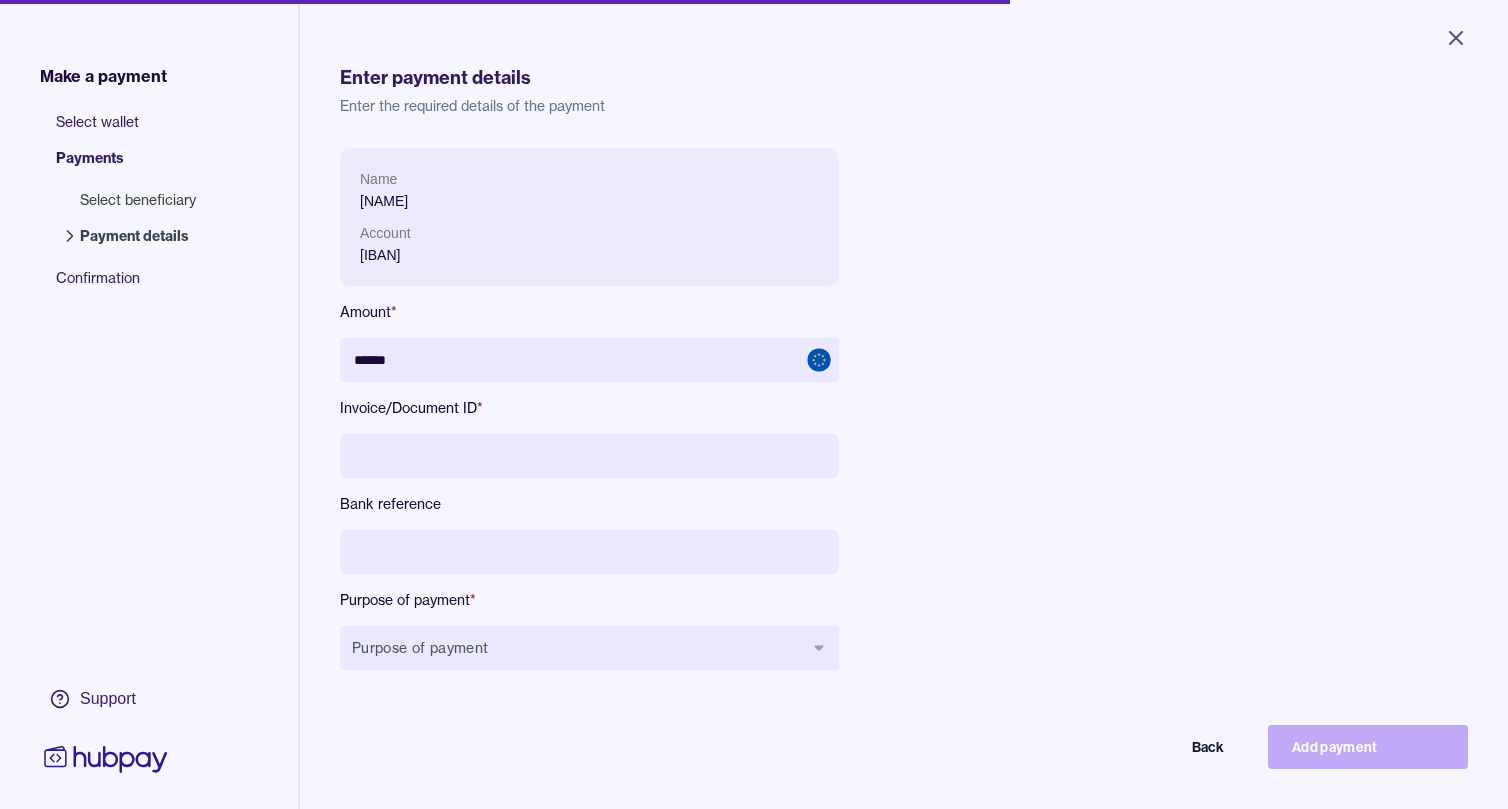 click at bounding box center [589, 456] 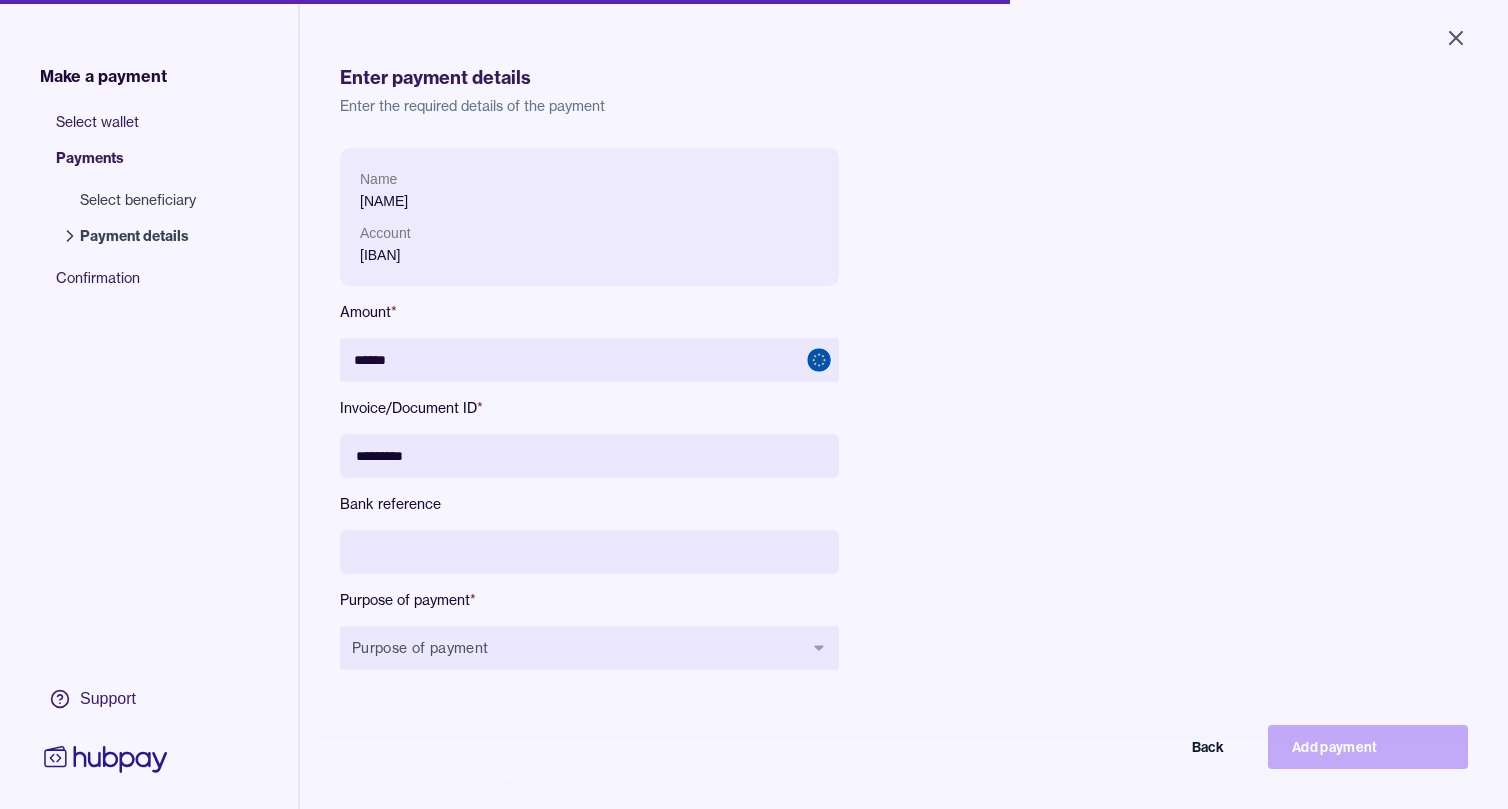 type on "*********" 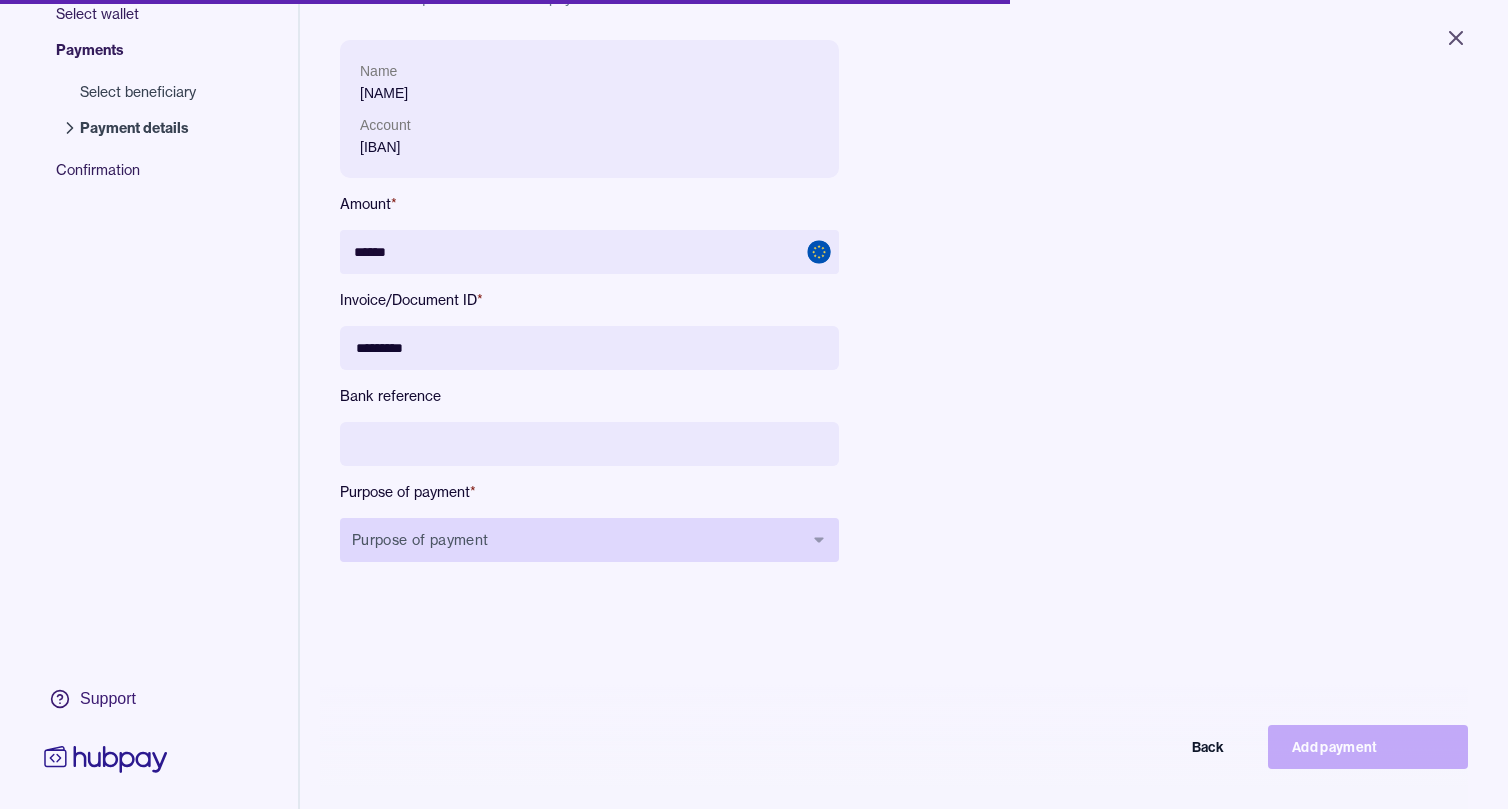 scroll, scrollTop: 116, scrollLeft: 0, axis: vertical 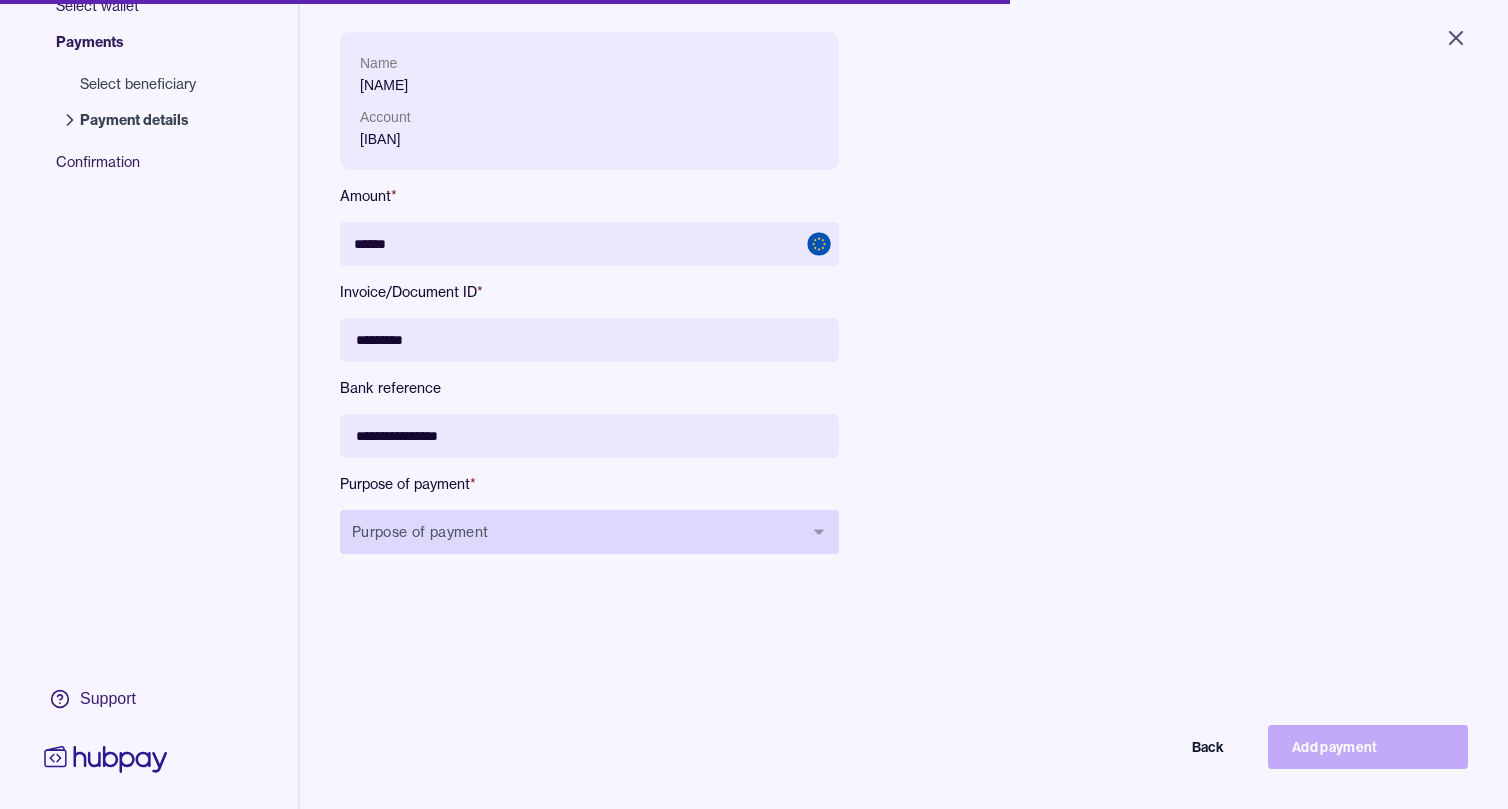 type on "**********" 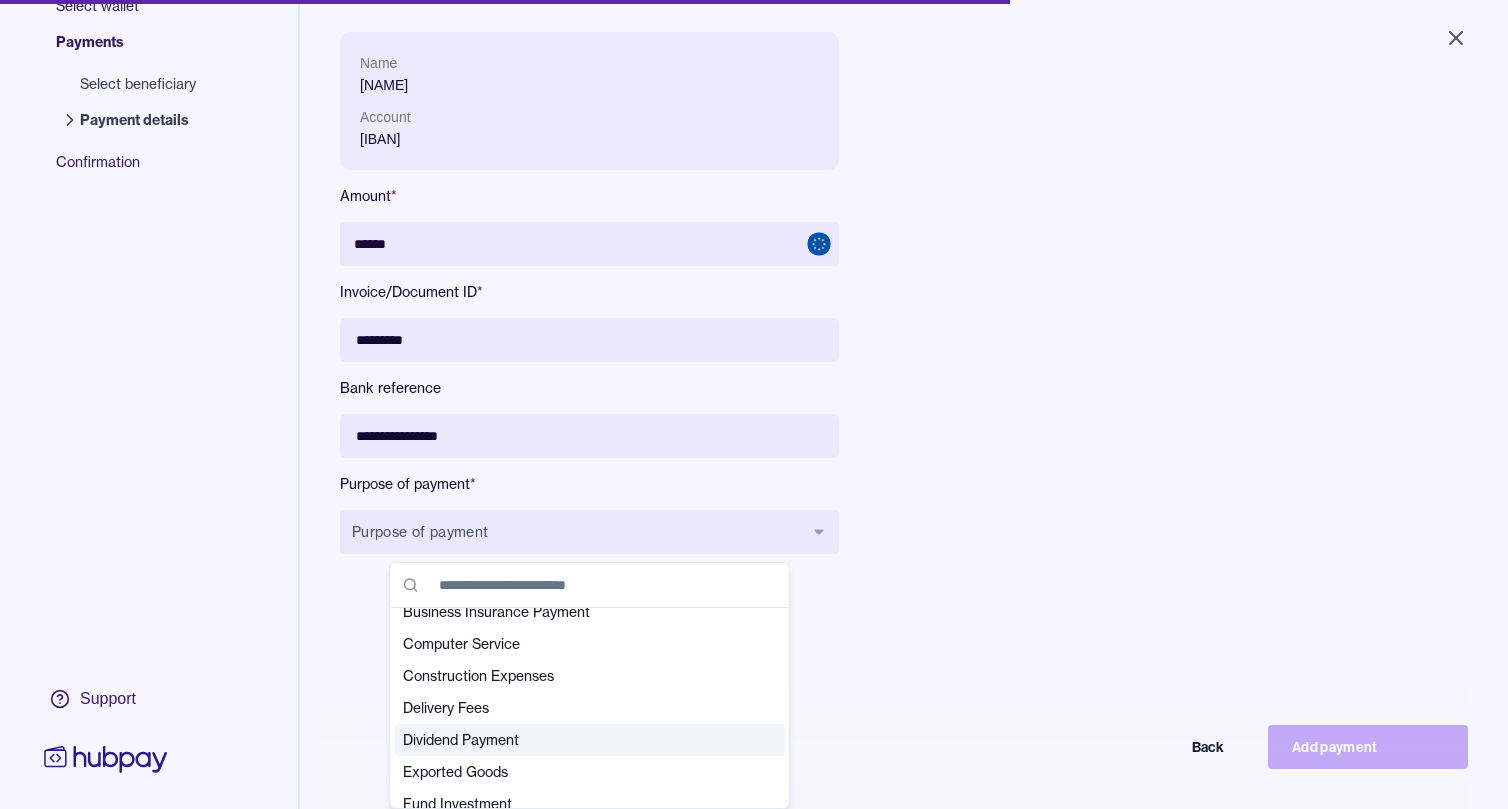 scroll, scrollTop: 70, scrollLeft: 0, axis: vertical 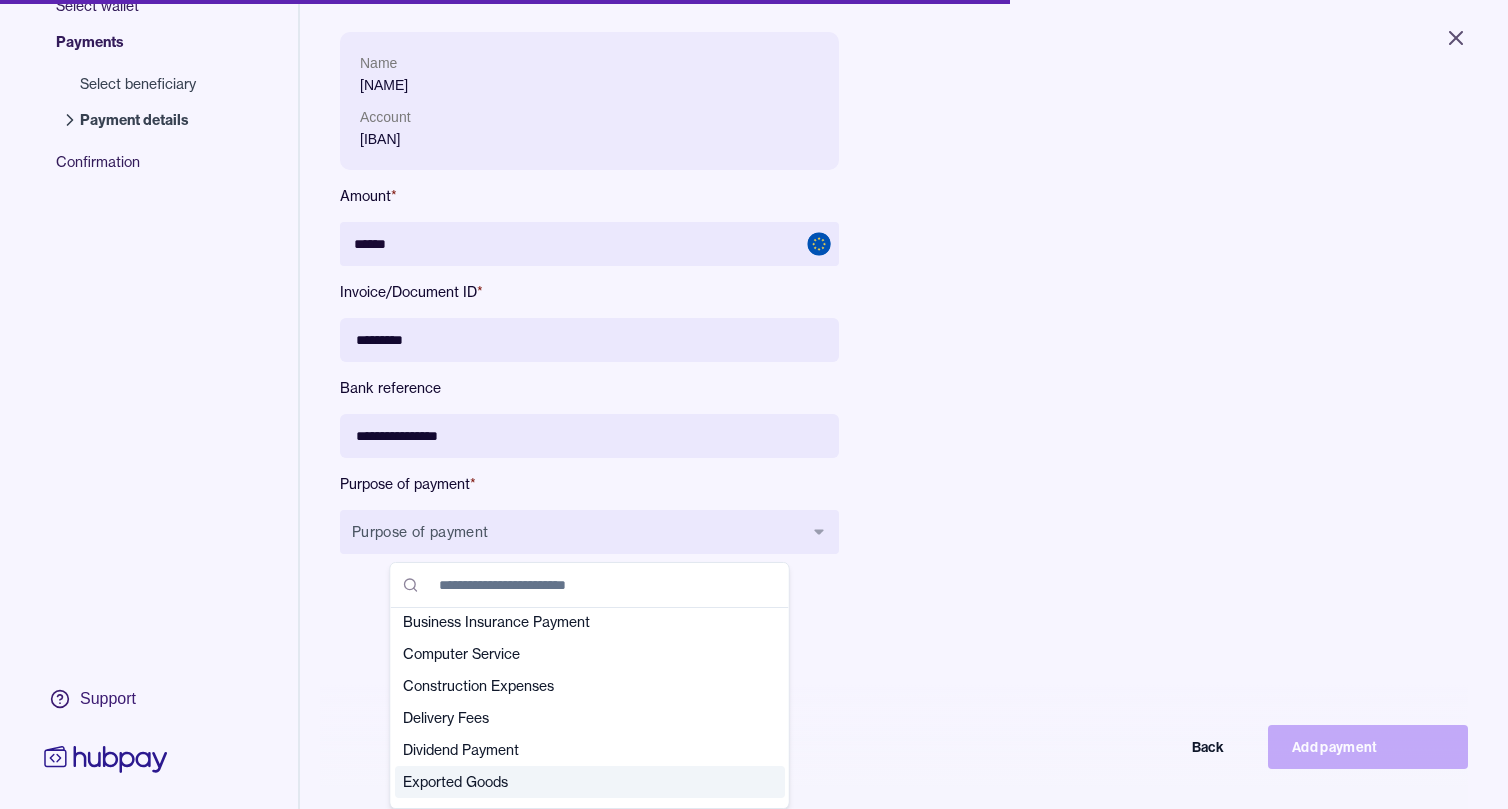 click on "Exported Goods" at bounding box center [578, 782] 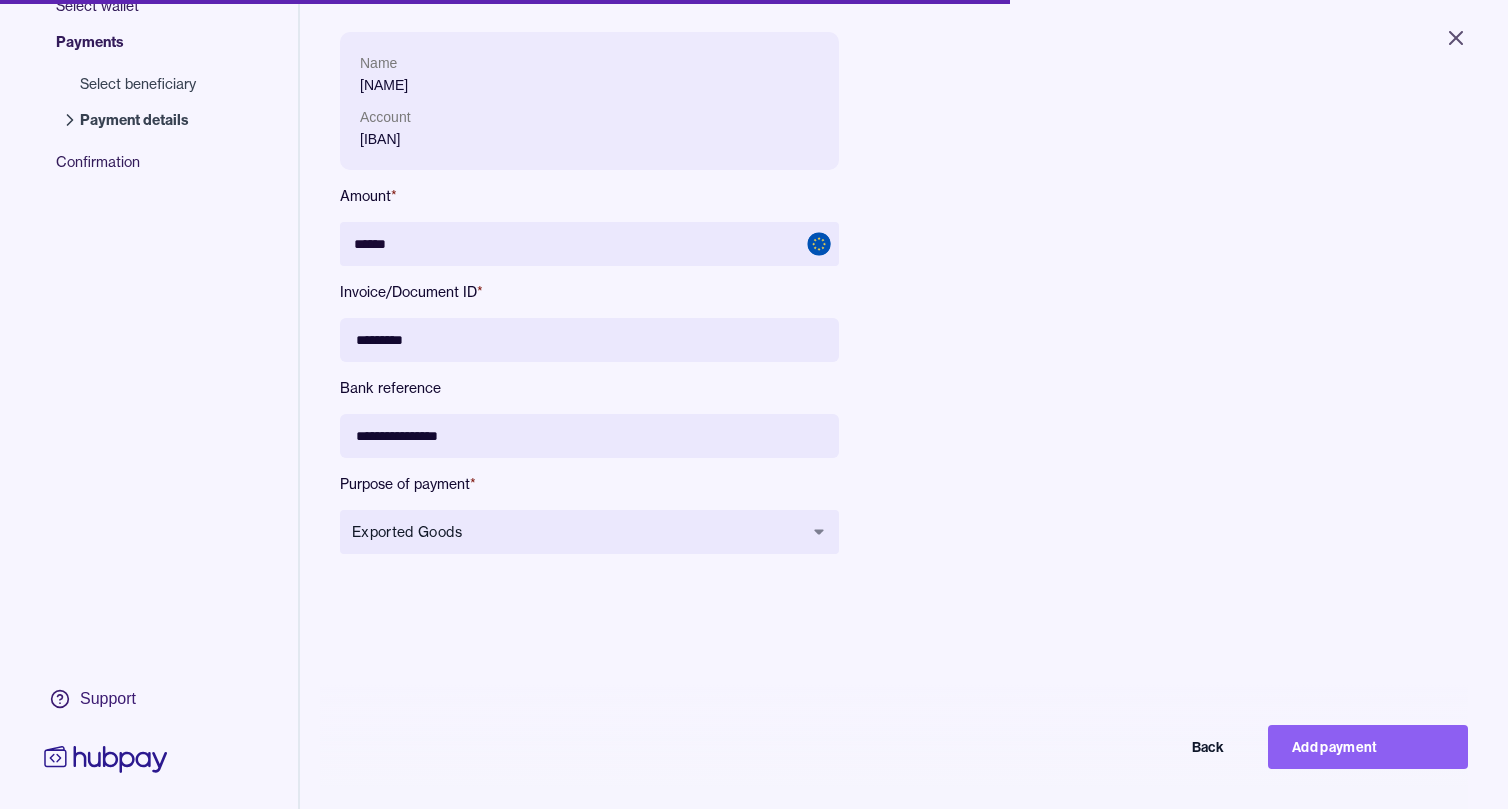 click on "**********" at bounding box center (904, 436) 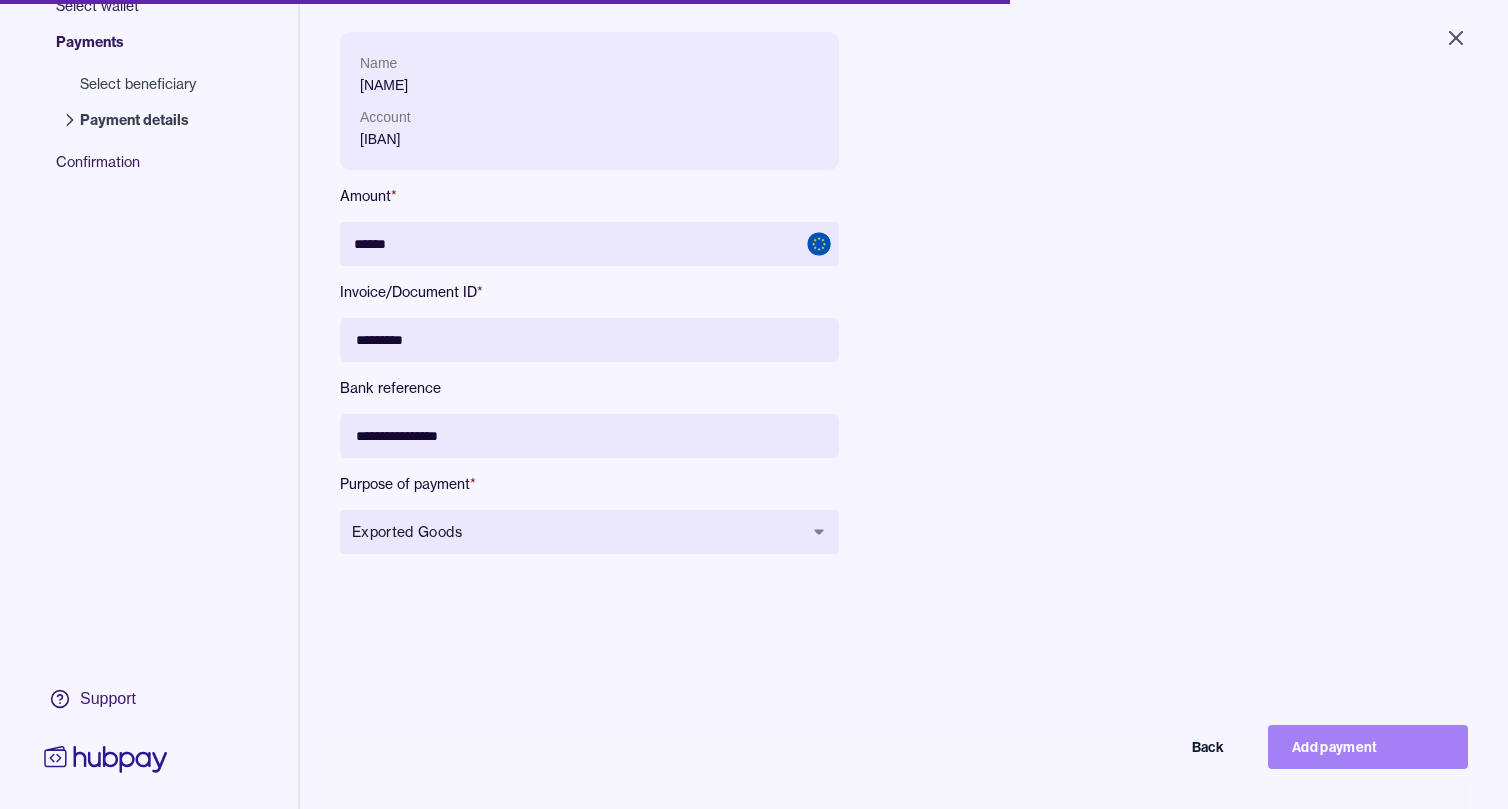 click on "Add payment" at bounding box center [1368, 747] 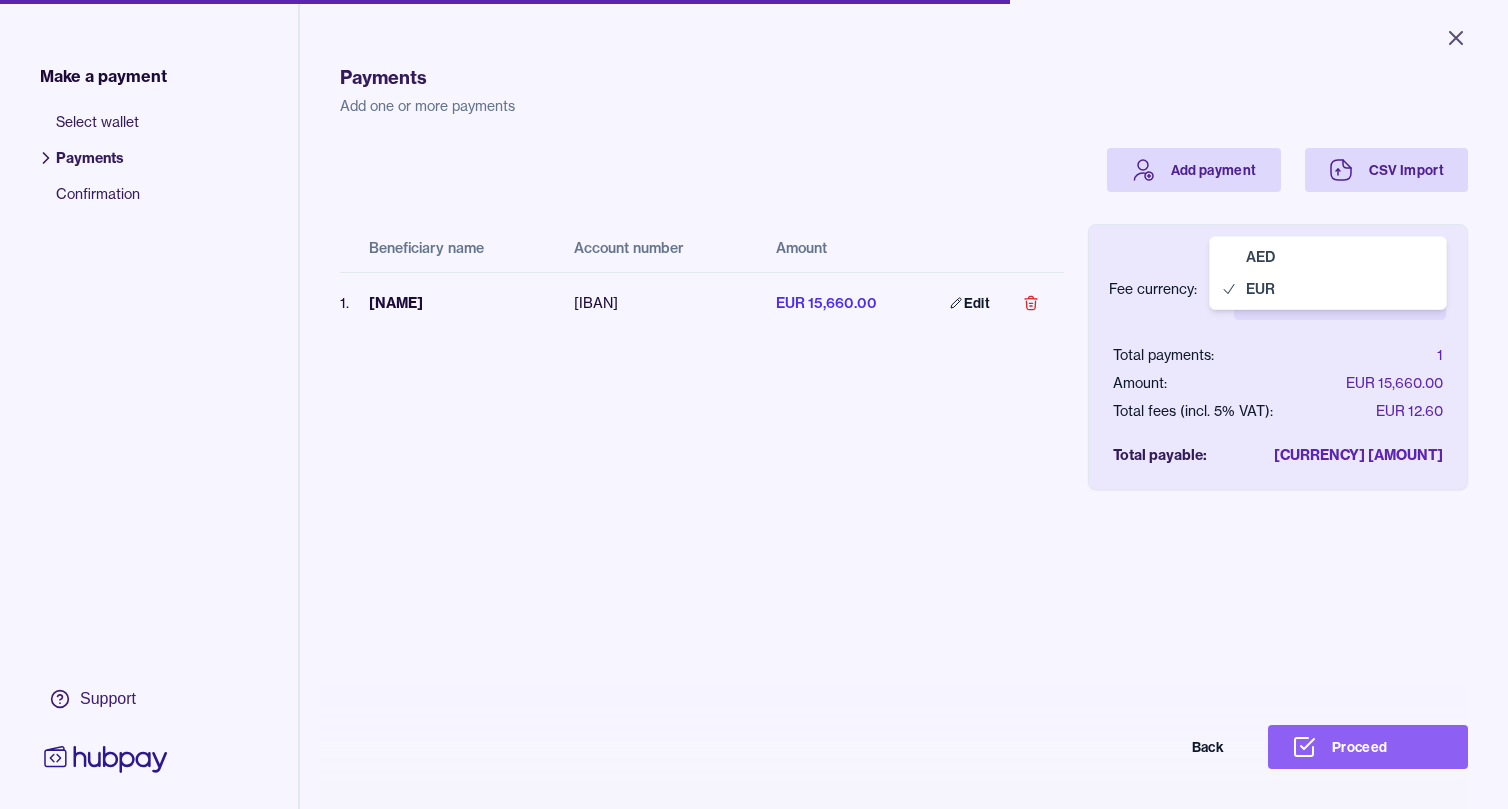 click on "Close Make a payment Select wallet Payments Confirmation Support Payments Add one or more payments Add payment CSV Import Beneficiary name Account number Amount 1 . [NAME] [IBAN] [CURRENCY] [AMOUNT] Edit Fee currency: Euro EUR *** *** Total payments: 1 Amount: [CURRENCY] [AMOUNT] Total fees (incl. 5% VAT): [CURRENCY] [AMOUNT] Total payable: [CURRENCY] [AMOUNT] Back Proceed Payment | Hubpay AED EUR" at bounding box center [754, 404] 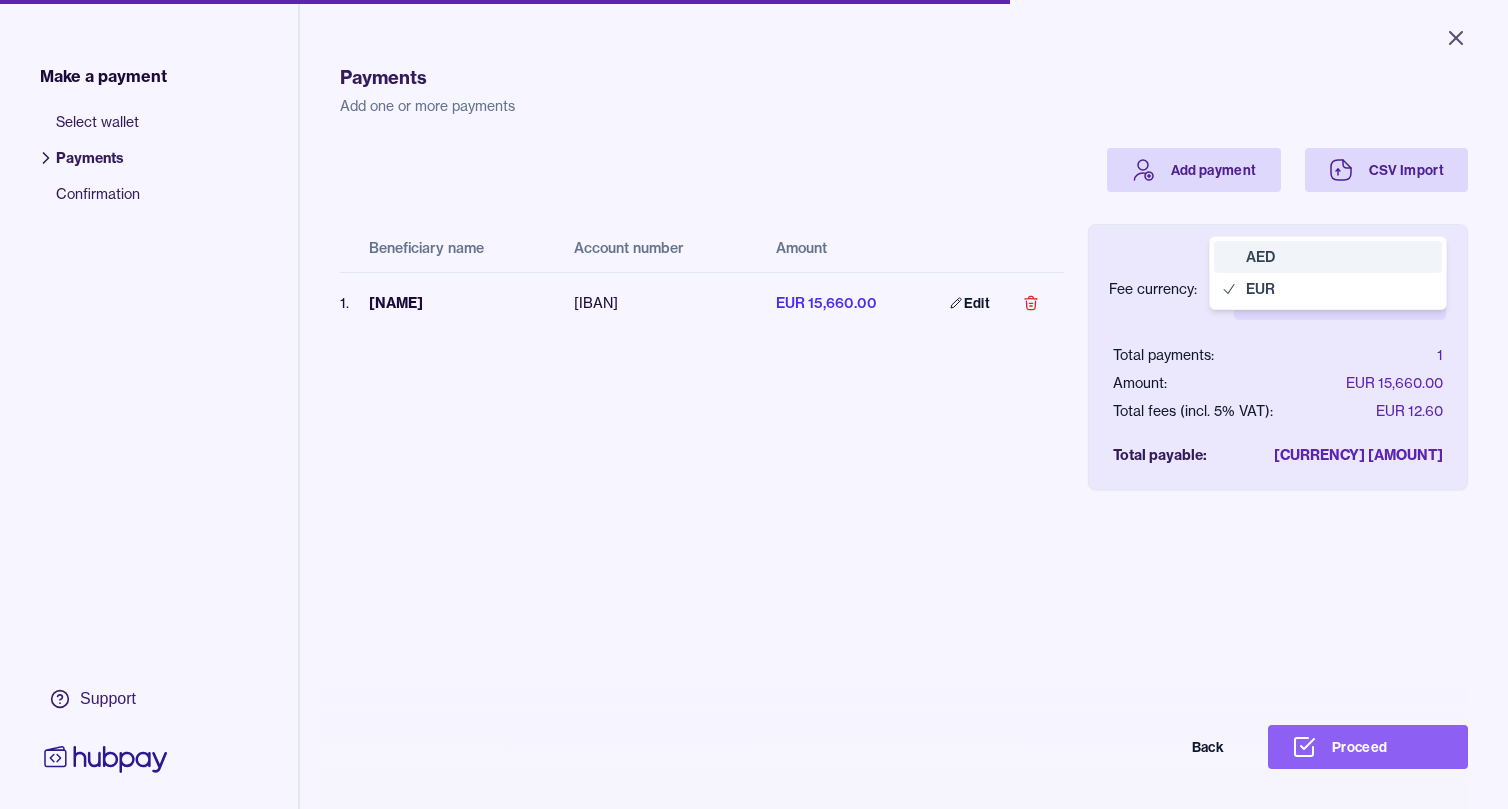 select on "***" 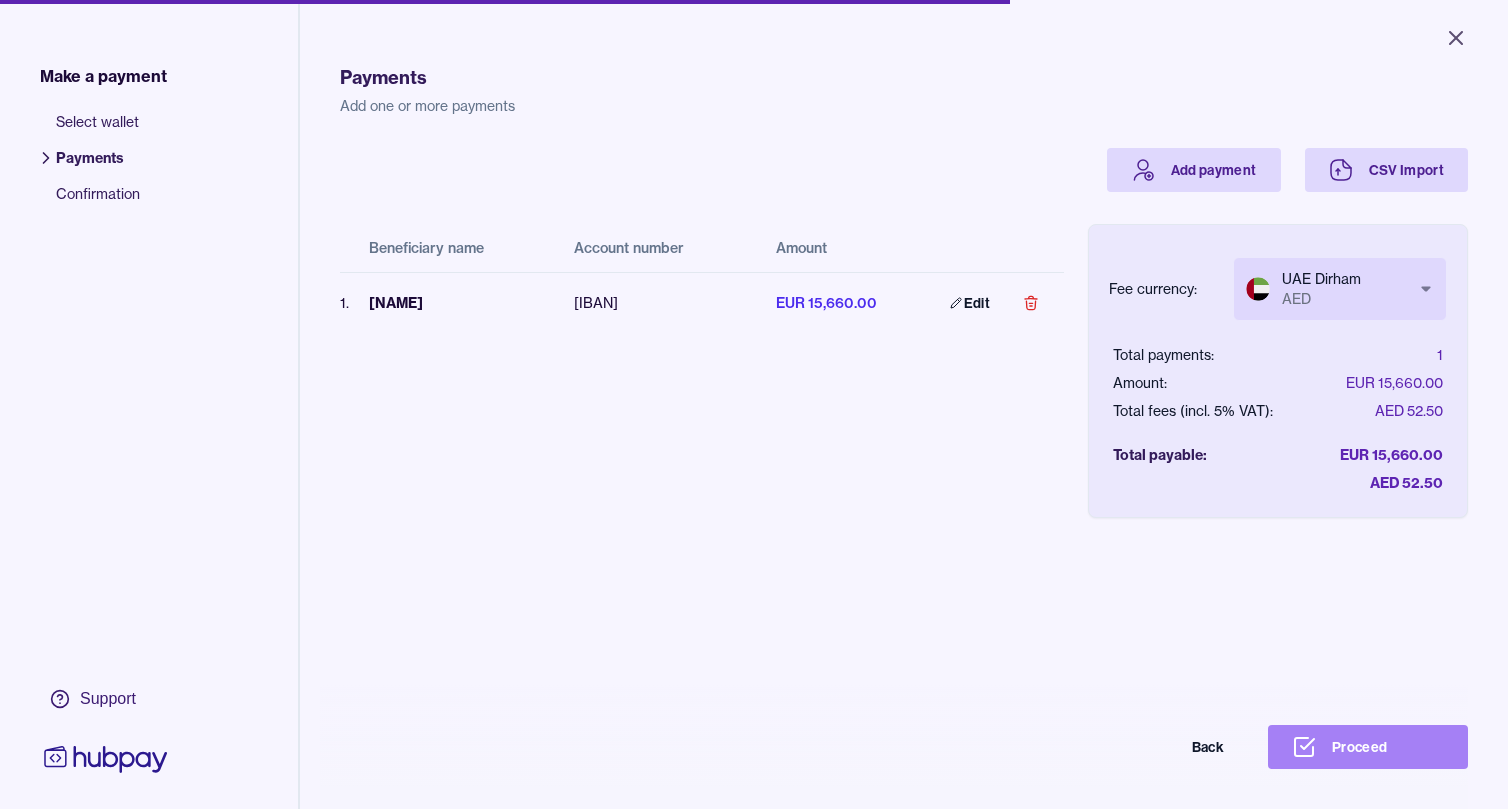 click on "Proceed" at bounding box center (1368, 747) 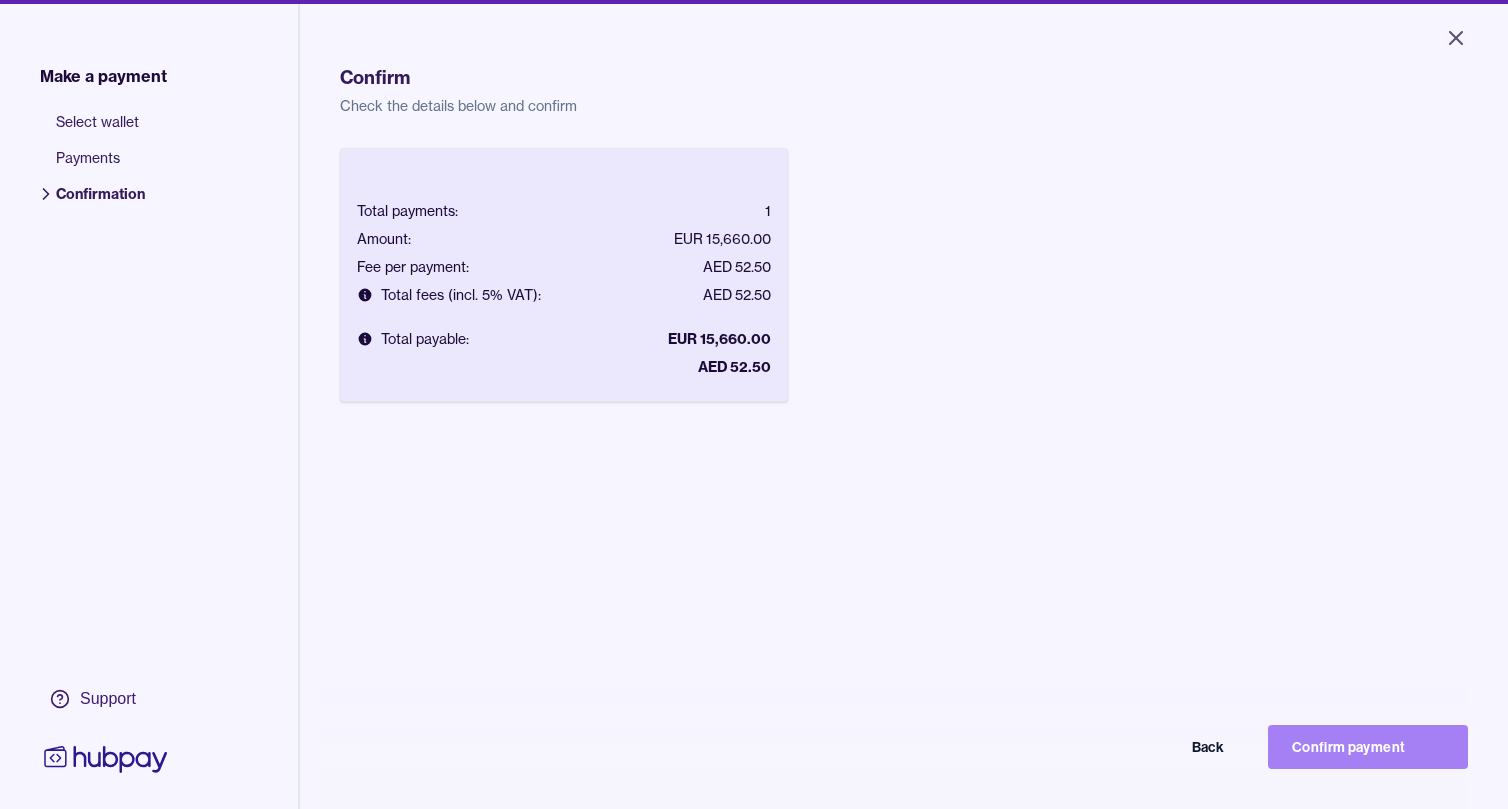 click on "Confirm payment" at bounding box center [1368, 747] 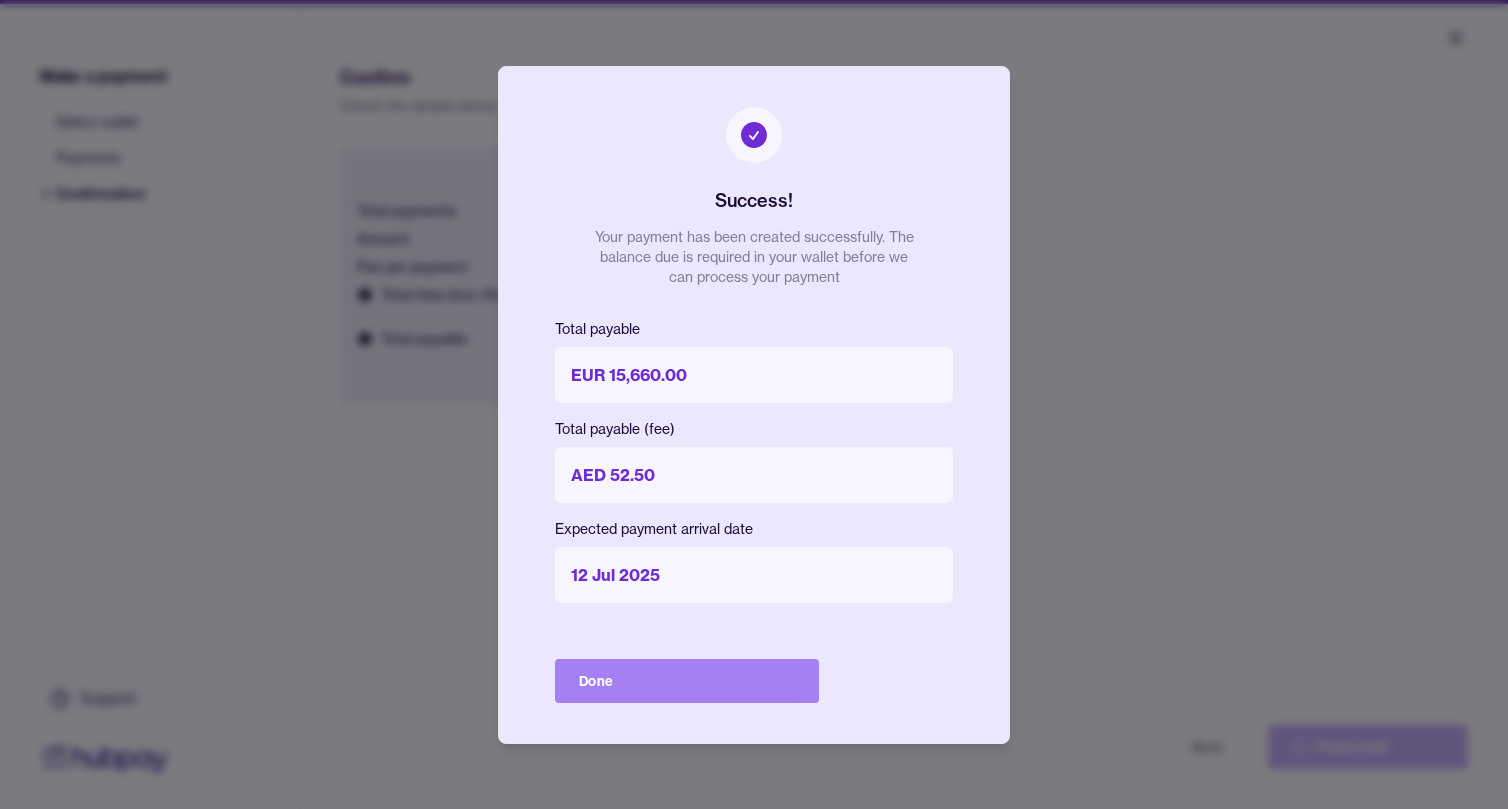 click on "Done" at bounding box center [687, 681] 